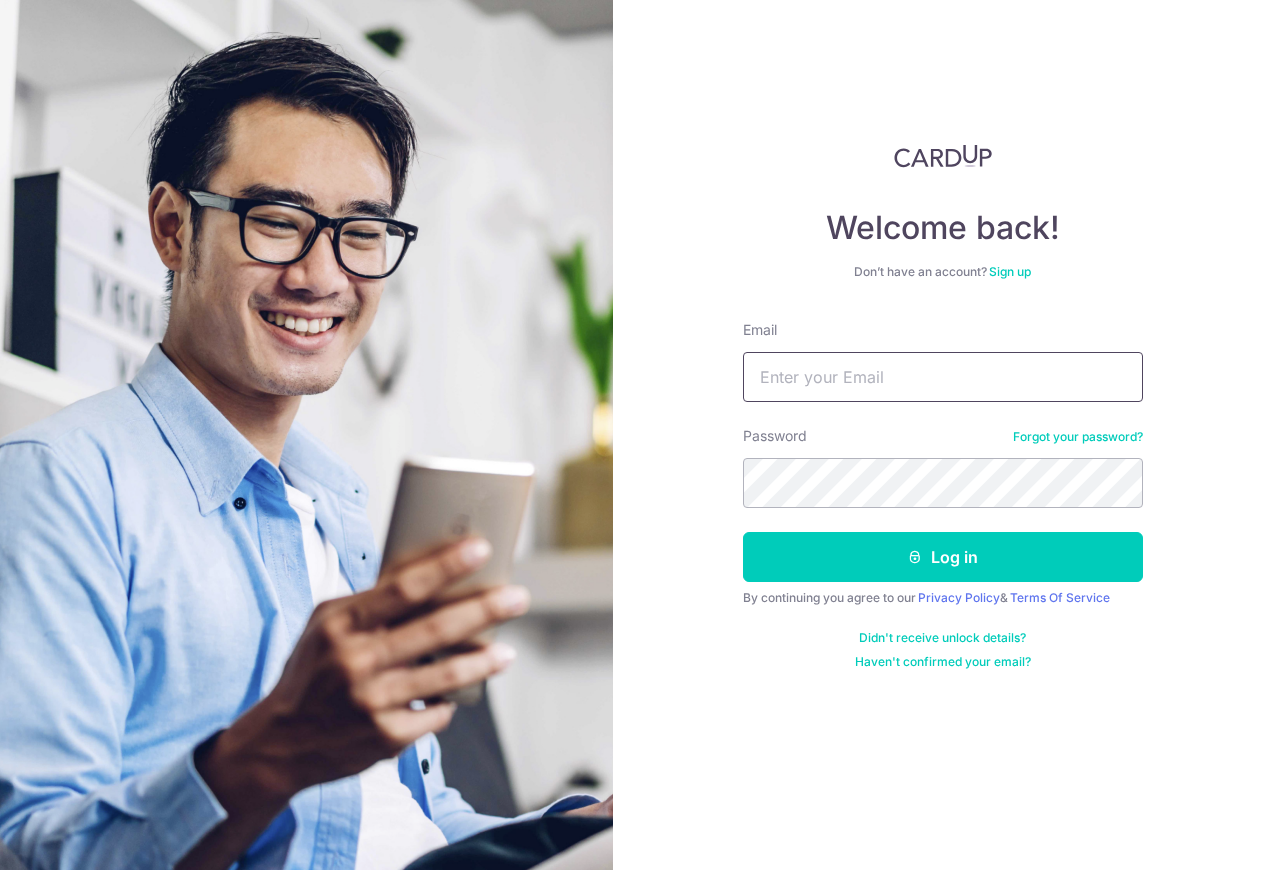 scroll, scrollTop: 0, scrollLeft: 0, axis: both 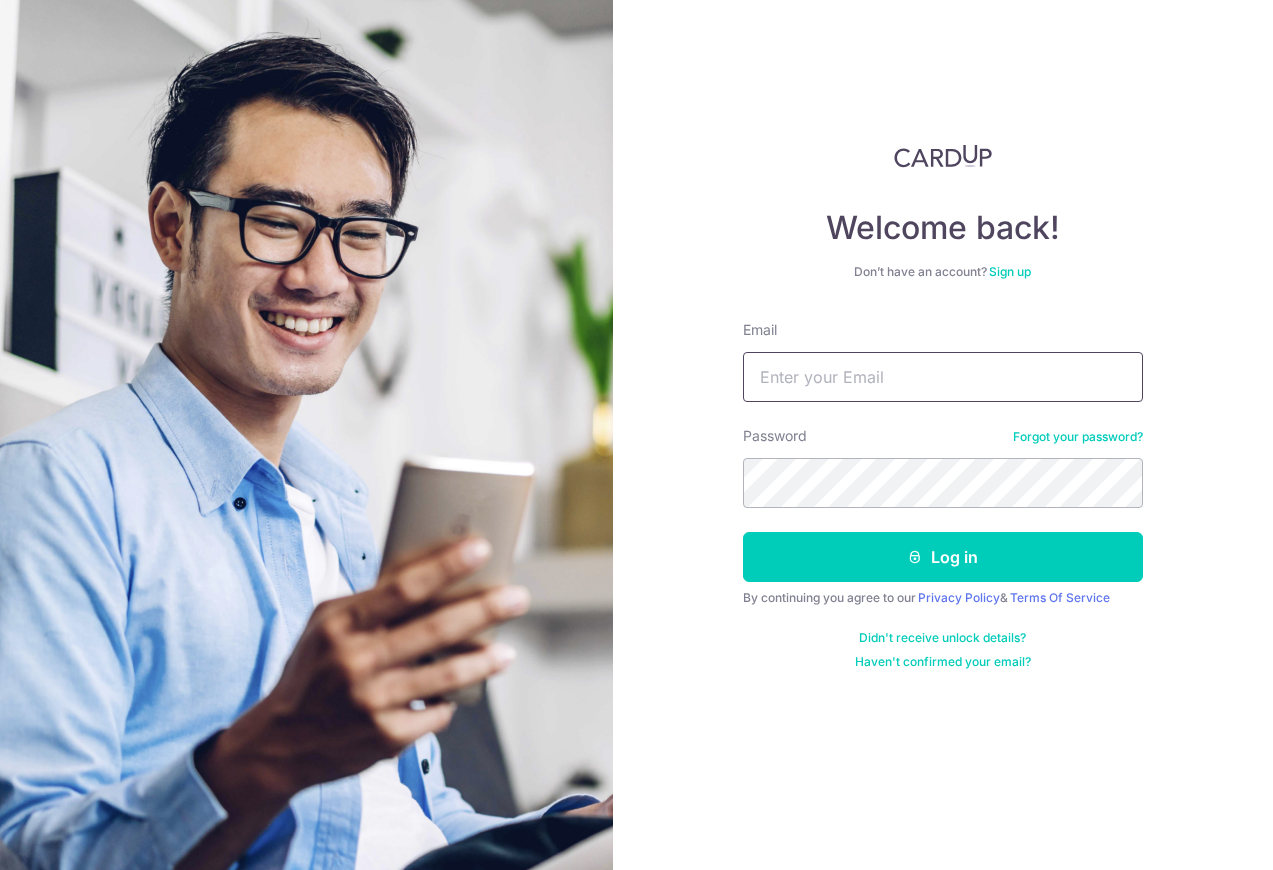click 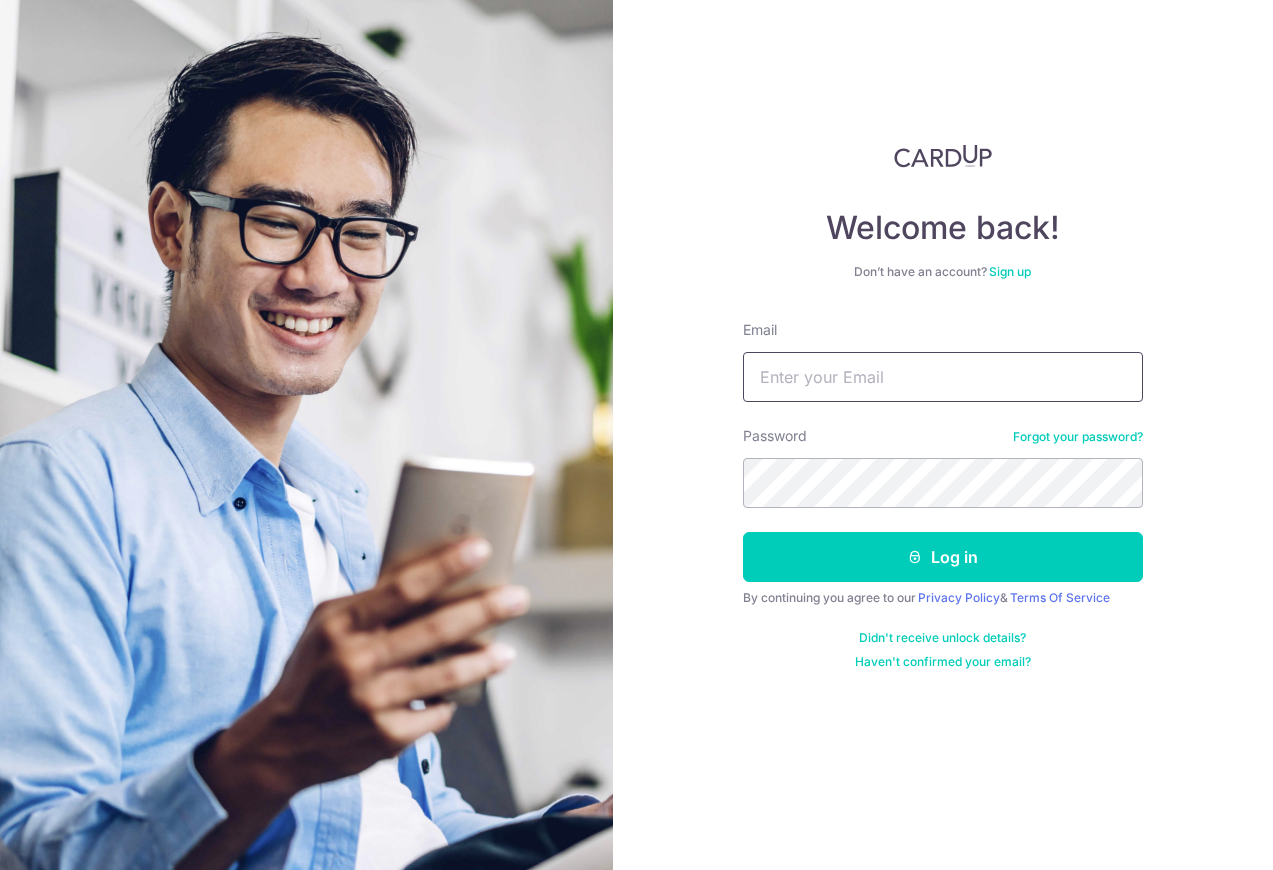 click on "Email" at bounding box center (943, 377) 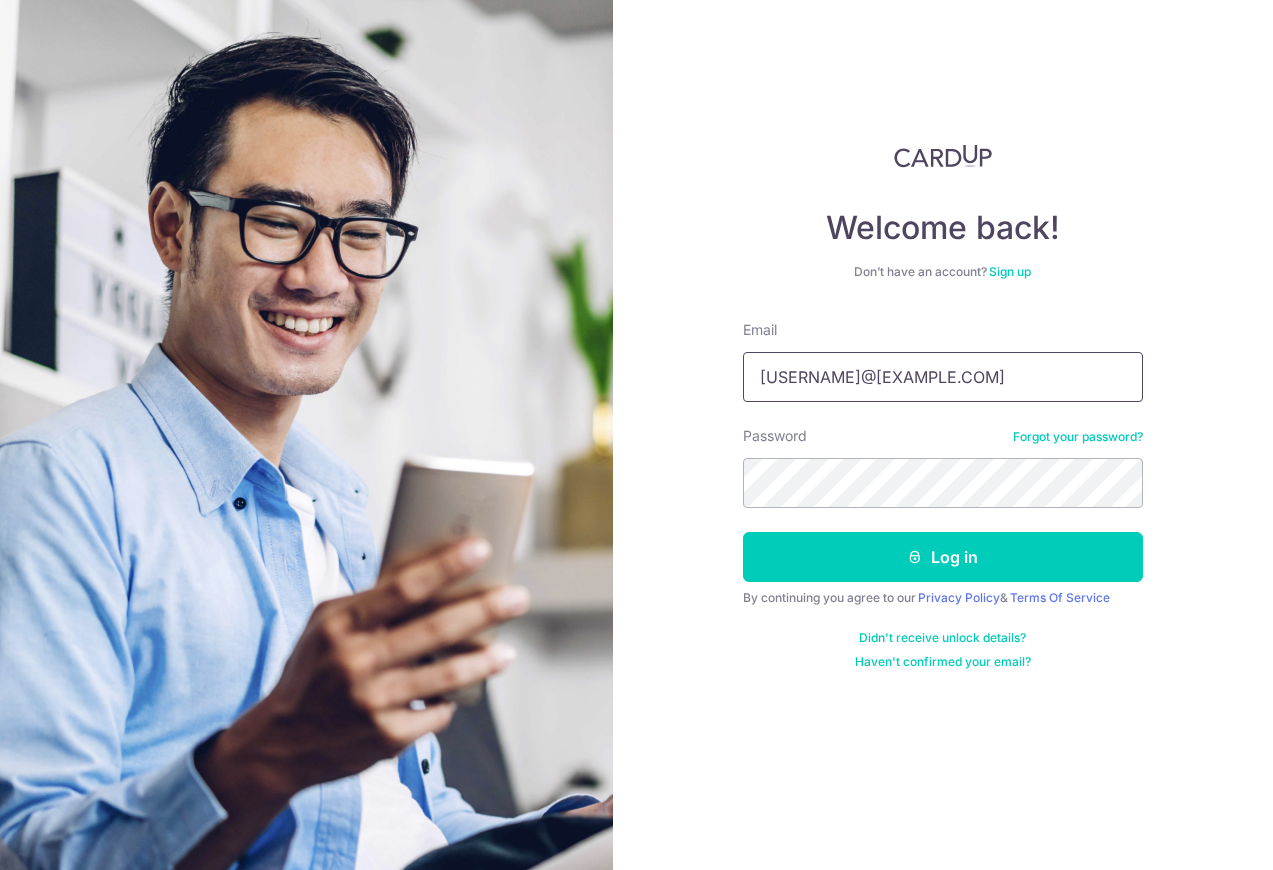 type on "helloweeblings@gmail.com" 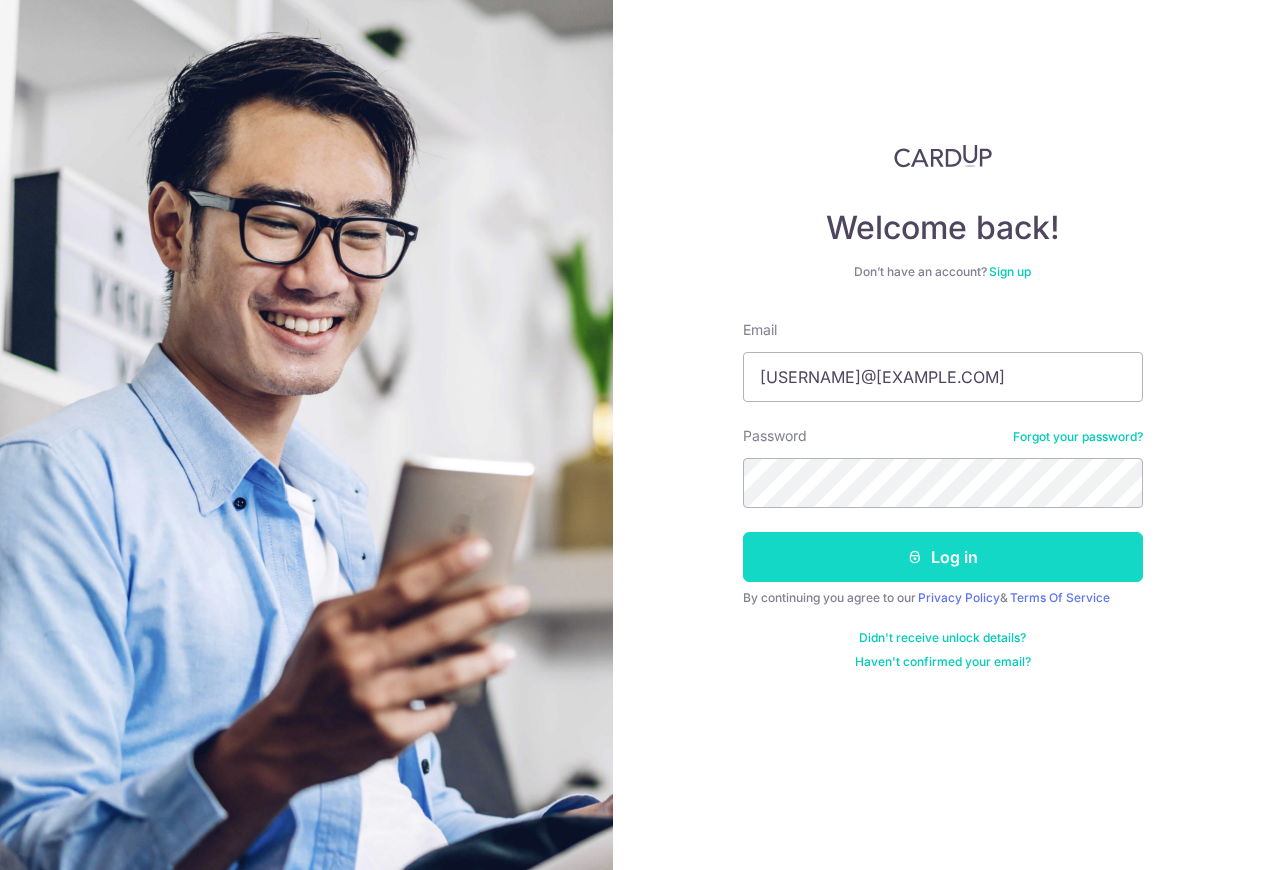 click on "Log in" at bounding box center [943, 557] 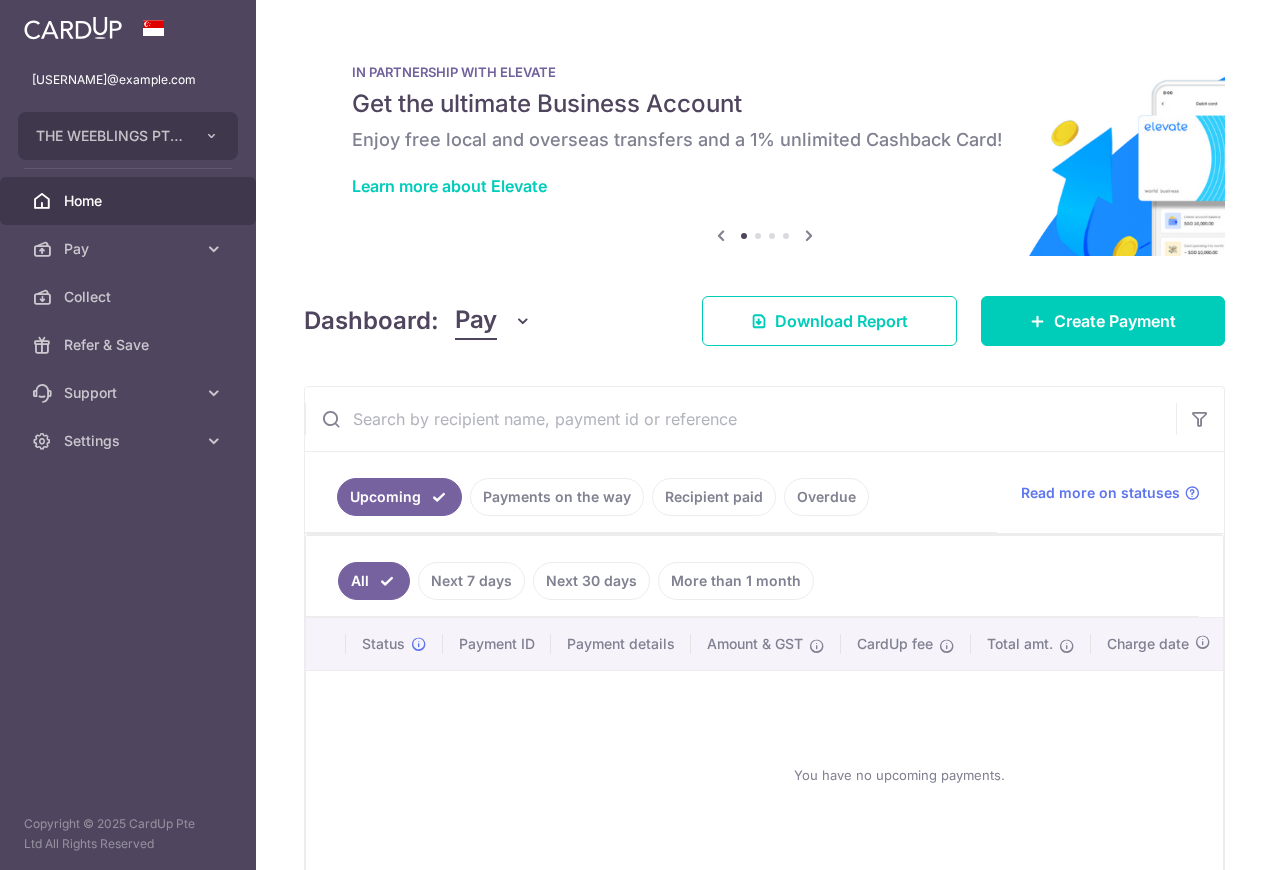 scroll, scrollTop: 0, scrollLeft: 0, axis: both 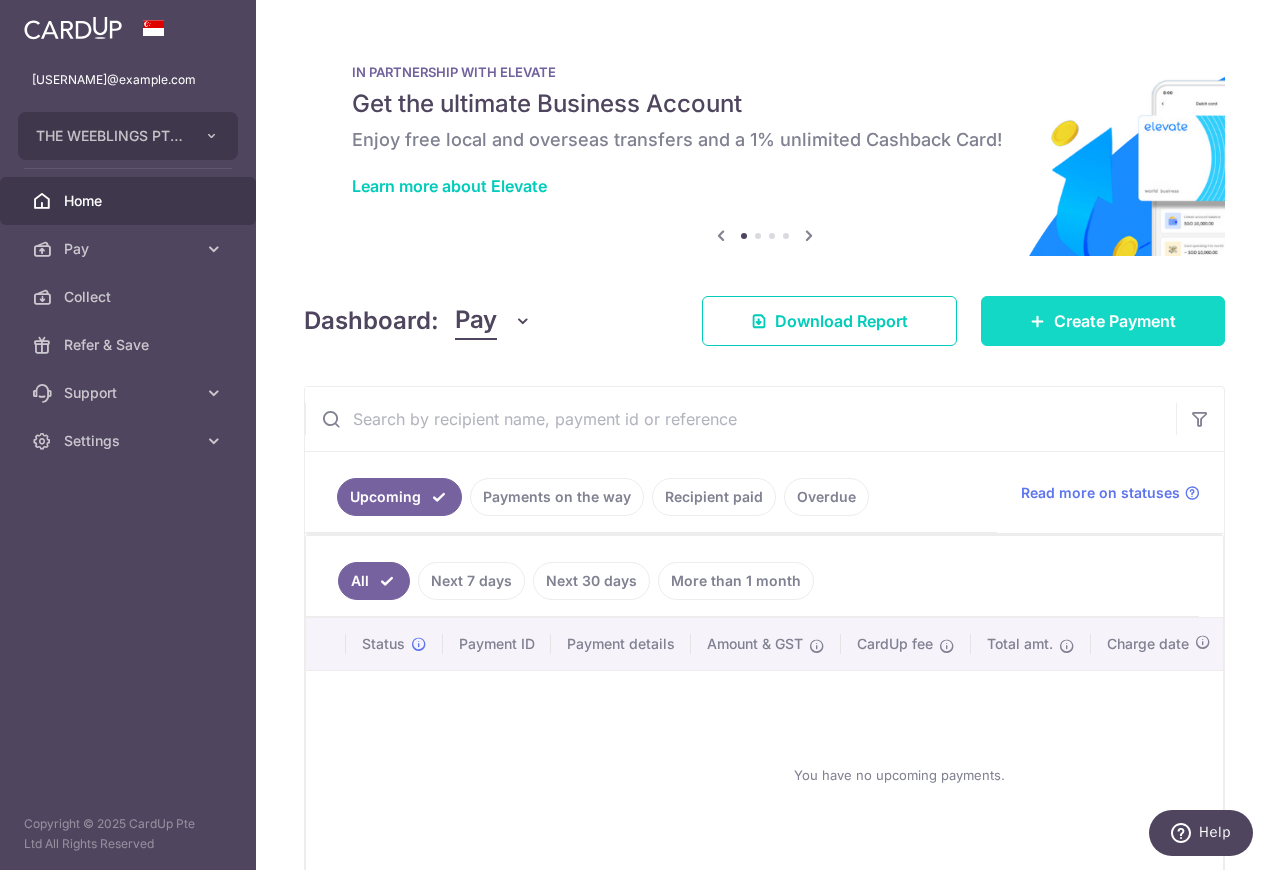 click on "Create Payment" at bounding box center (1115, 321) 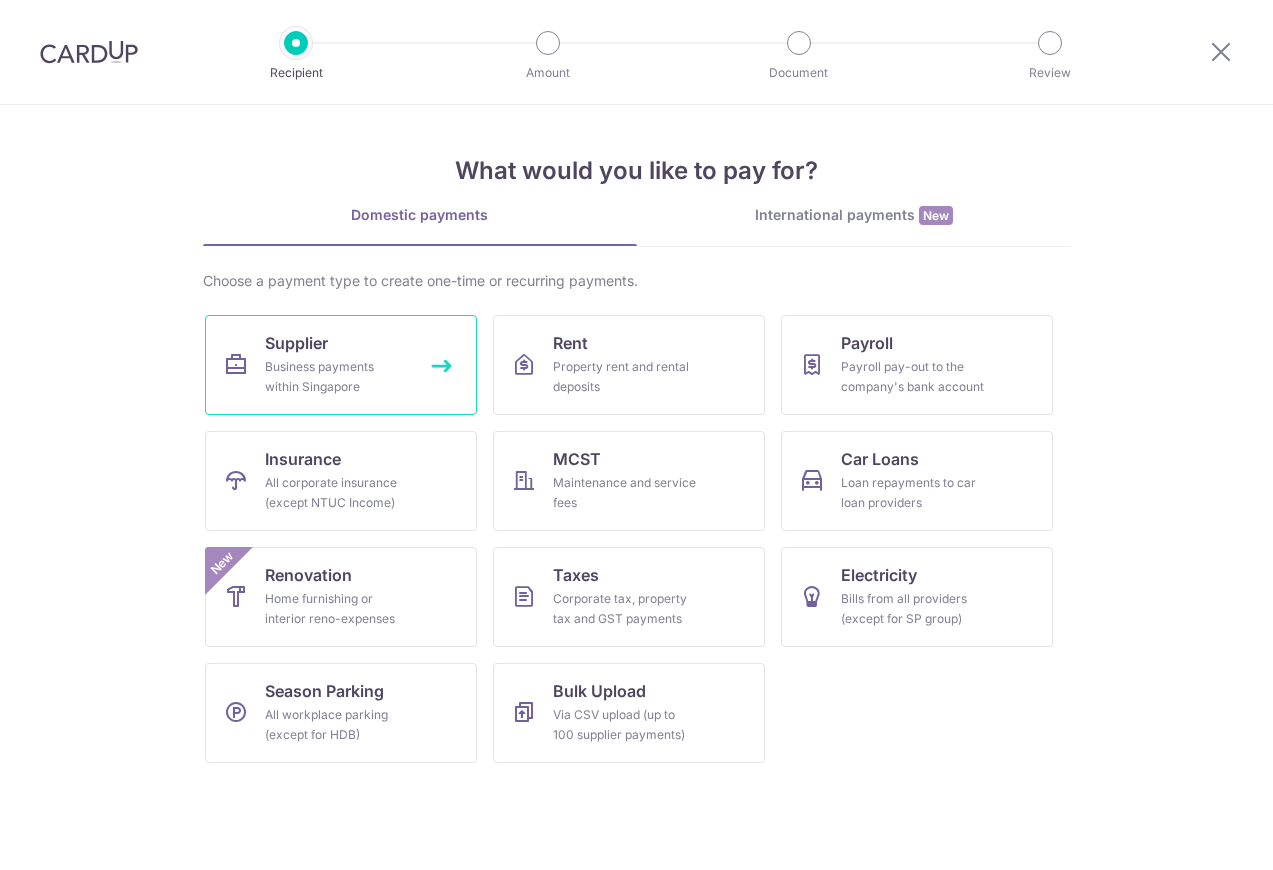 scroll, scrollTop: 0, scrollLeft: 0, axis: both 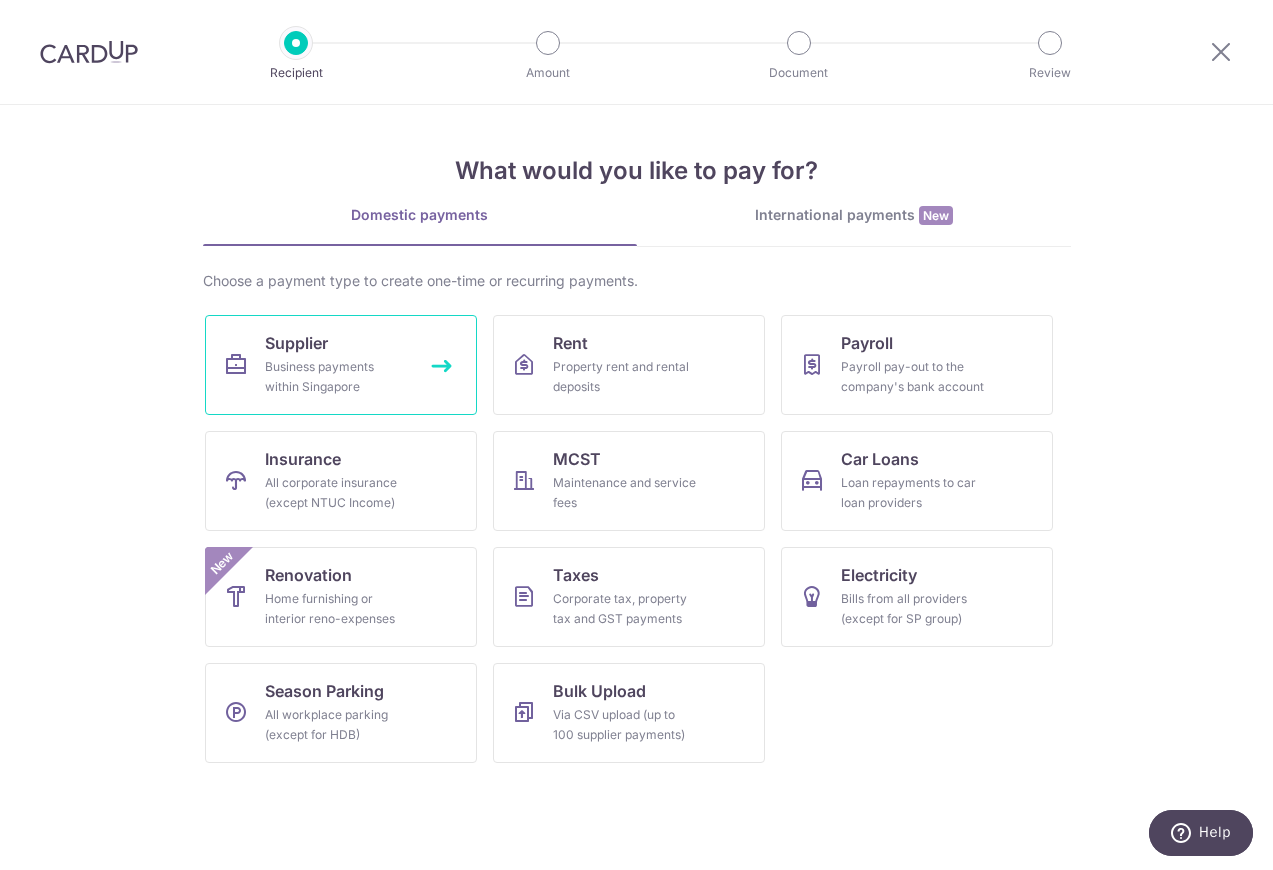 click on "Business payments within Singapore" at bounding box center [337, 377] 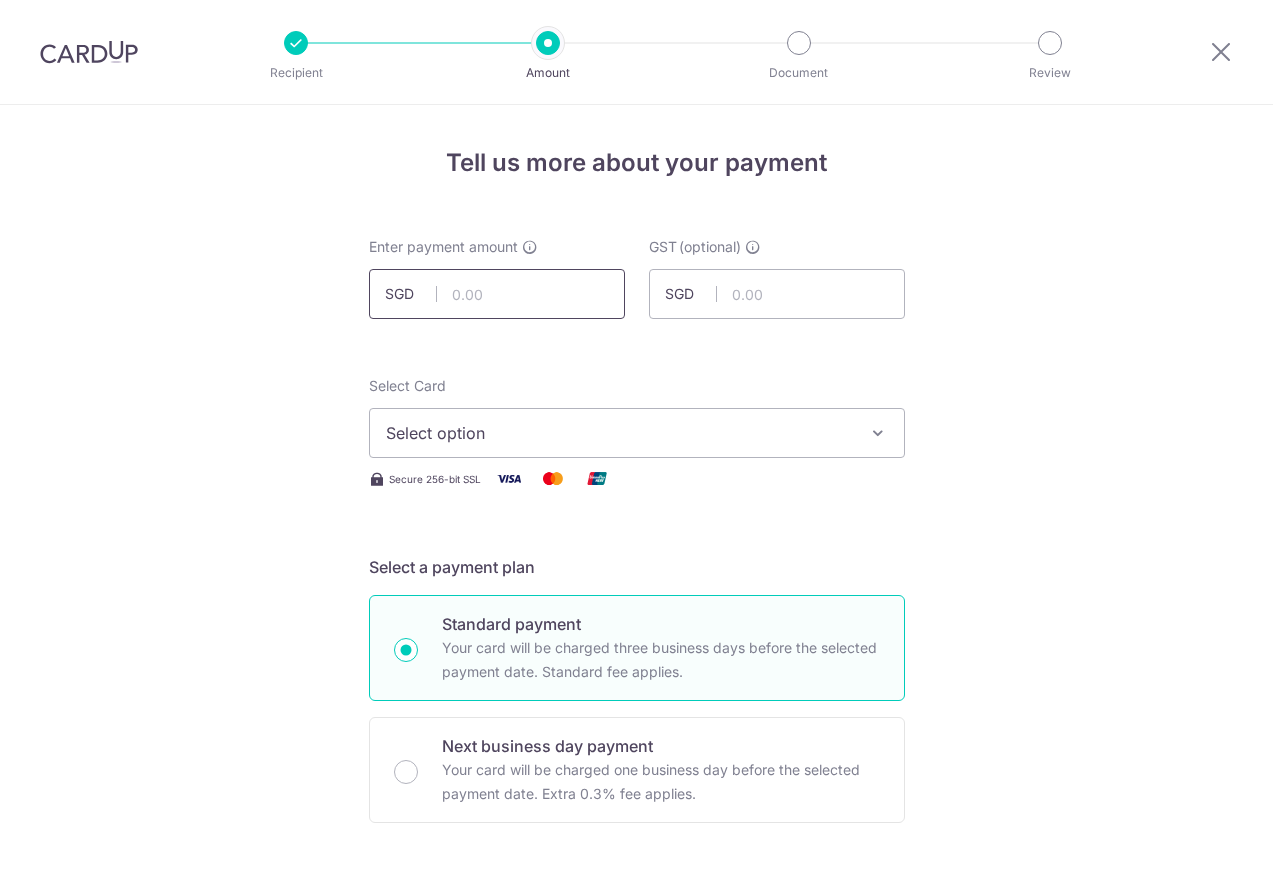 scroll, scrollTop: 0, scrollLeft: 0, axis: both 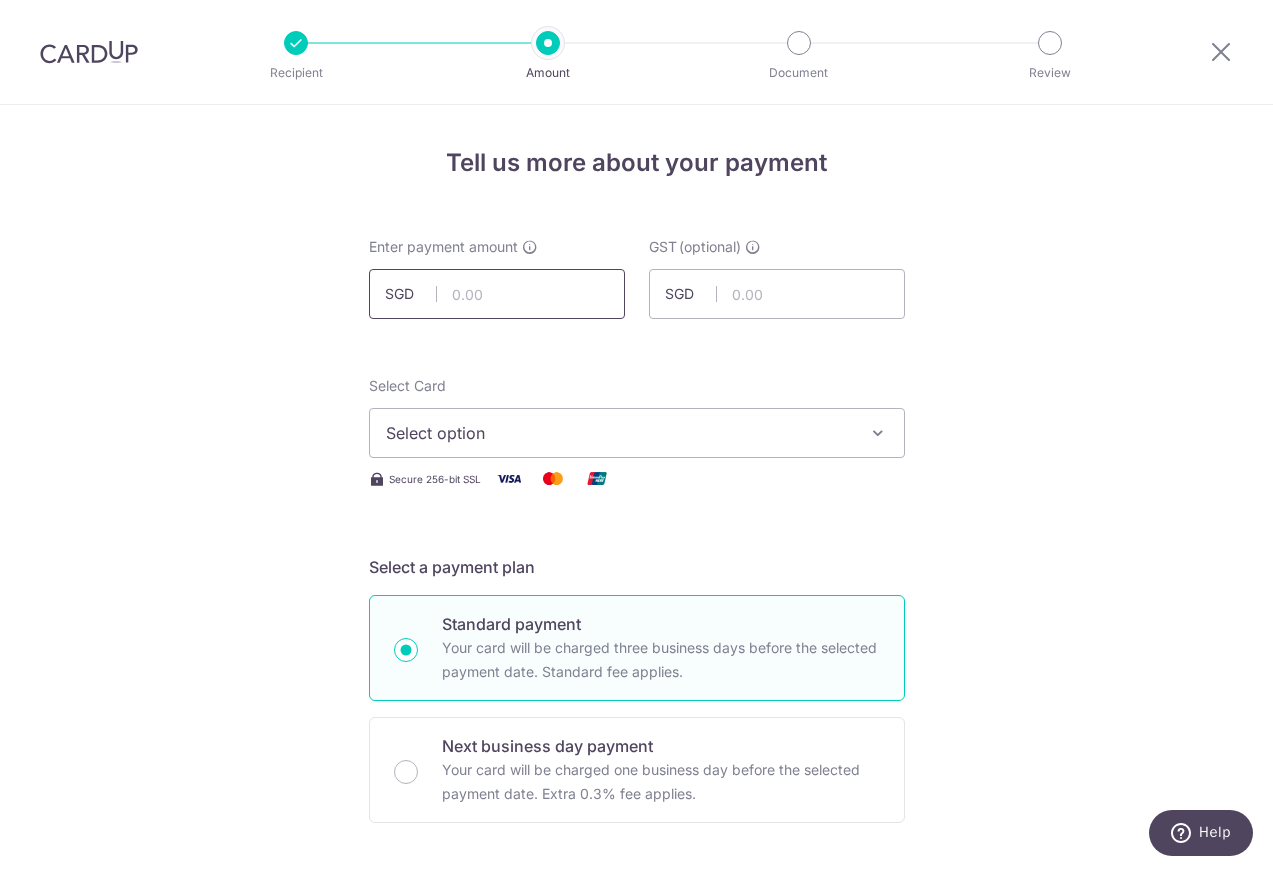 click at bounding box center [497, 294] 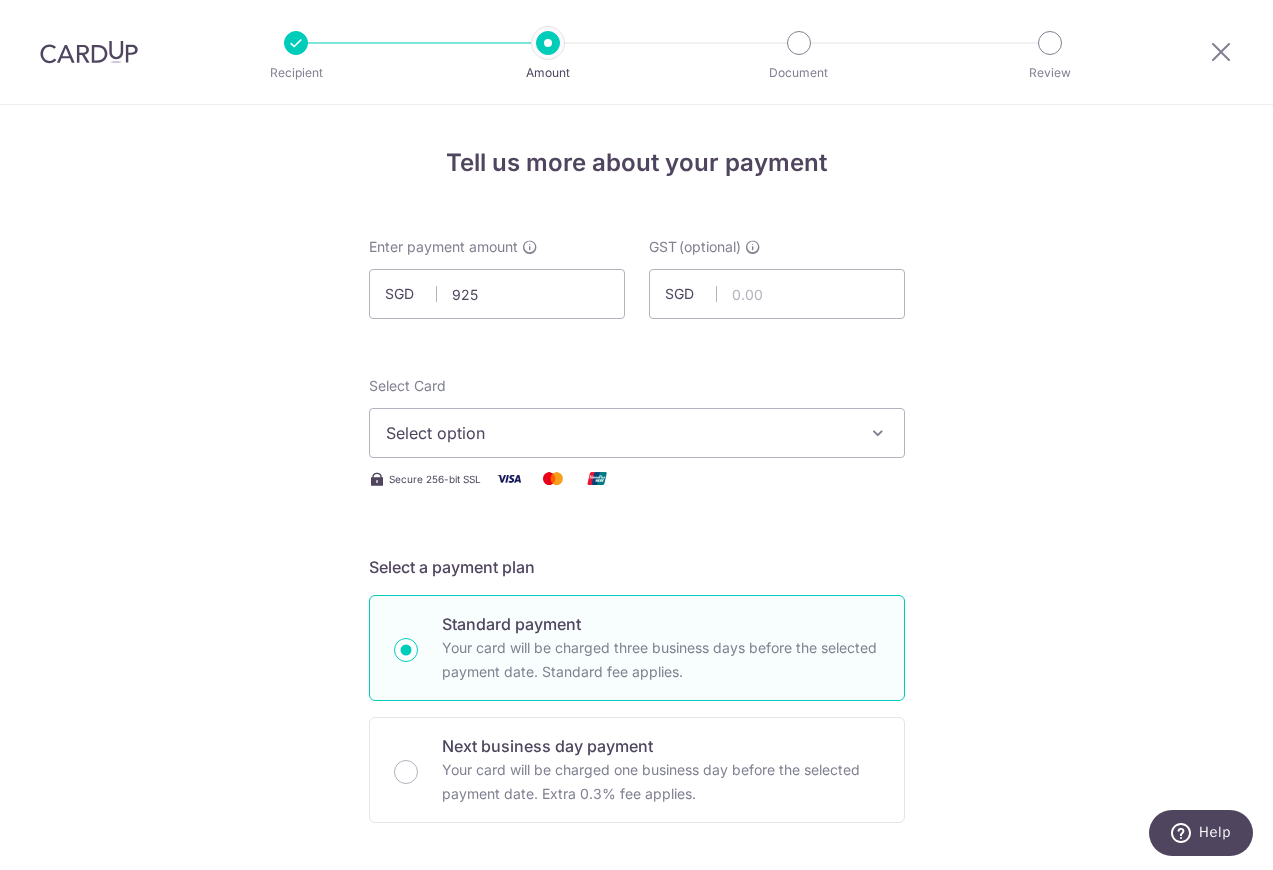 type on "925.00" 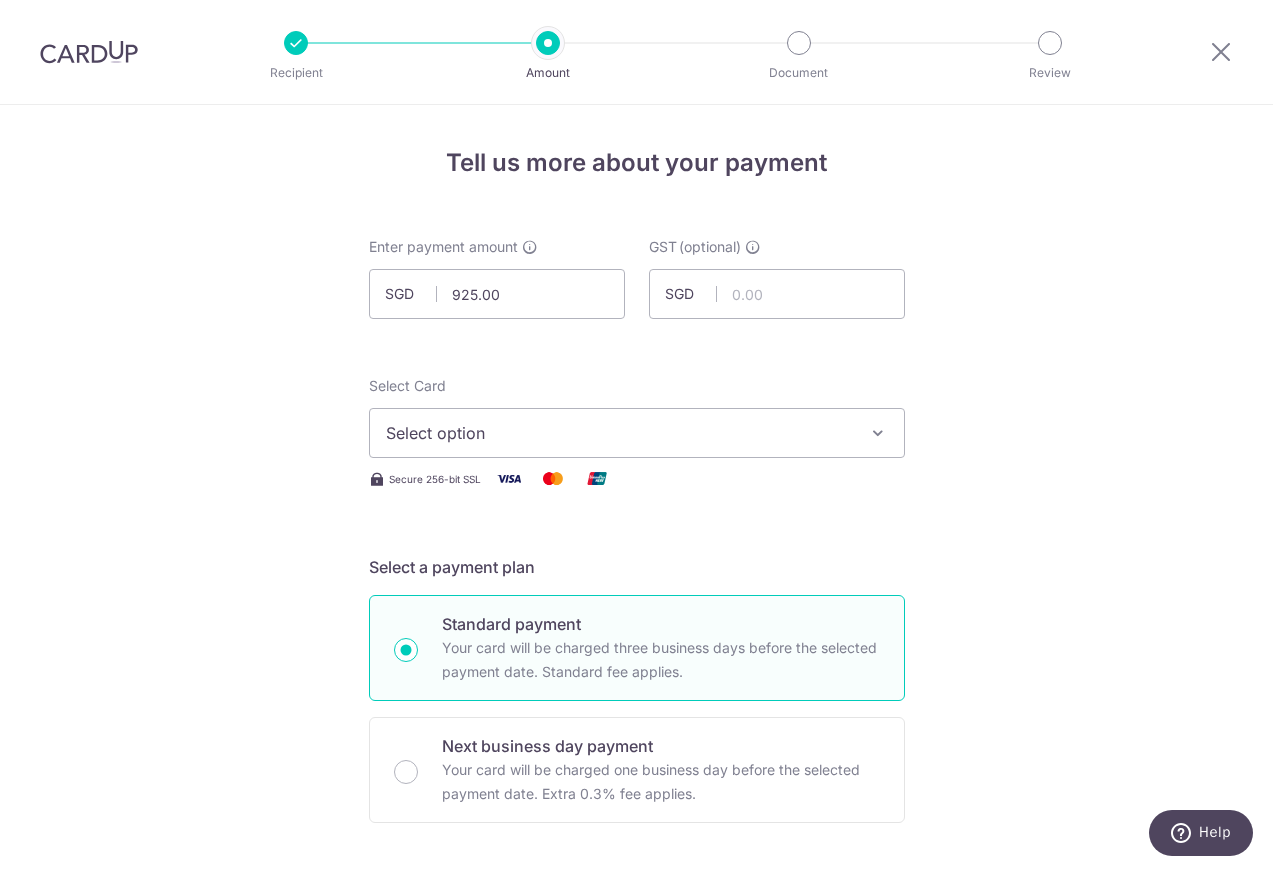 click on "Select option" at bounding box center [637, 433] 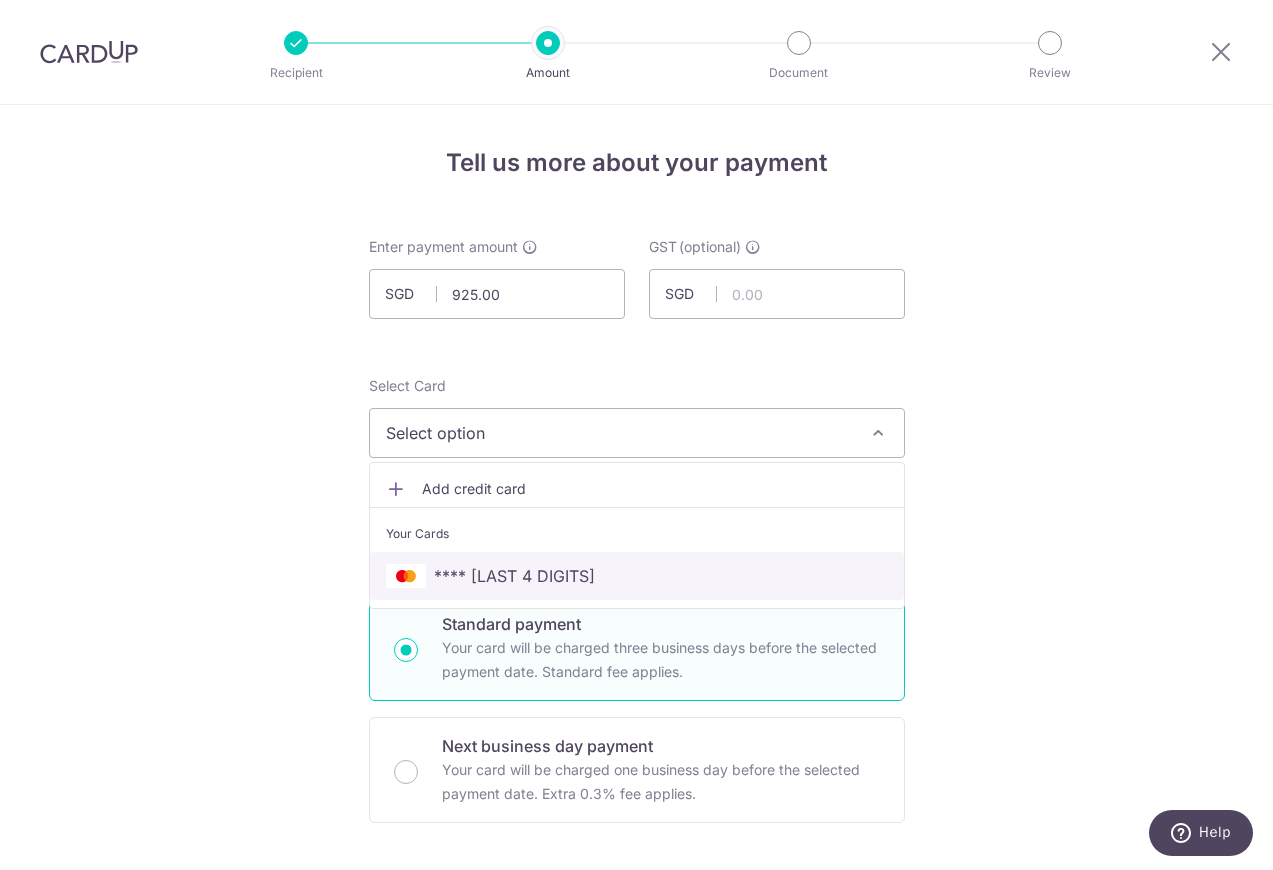 click on "**** [LAST_FOUR]" at bounding box center [637, 576] 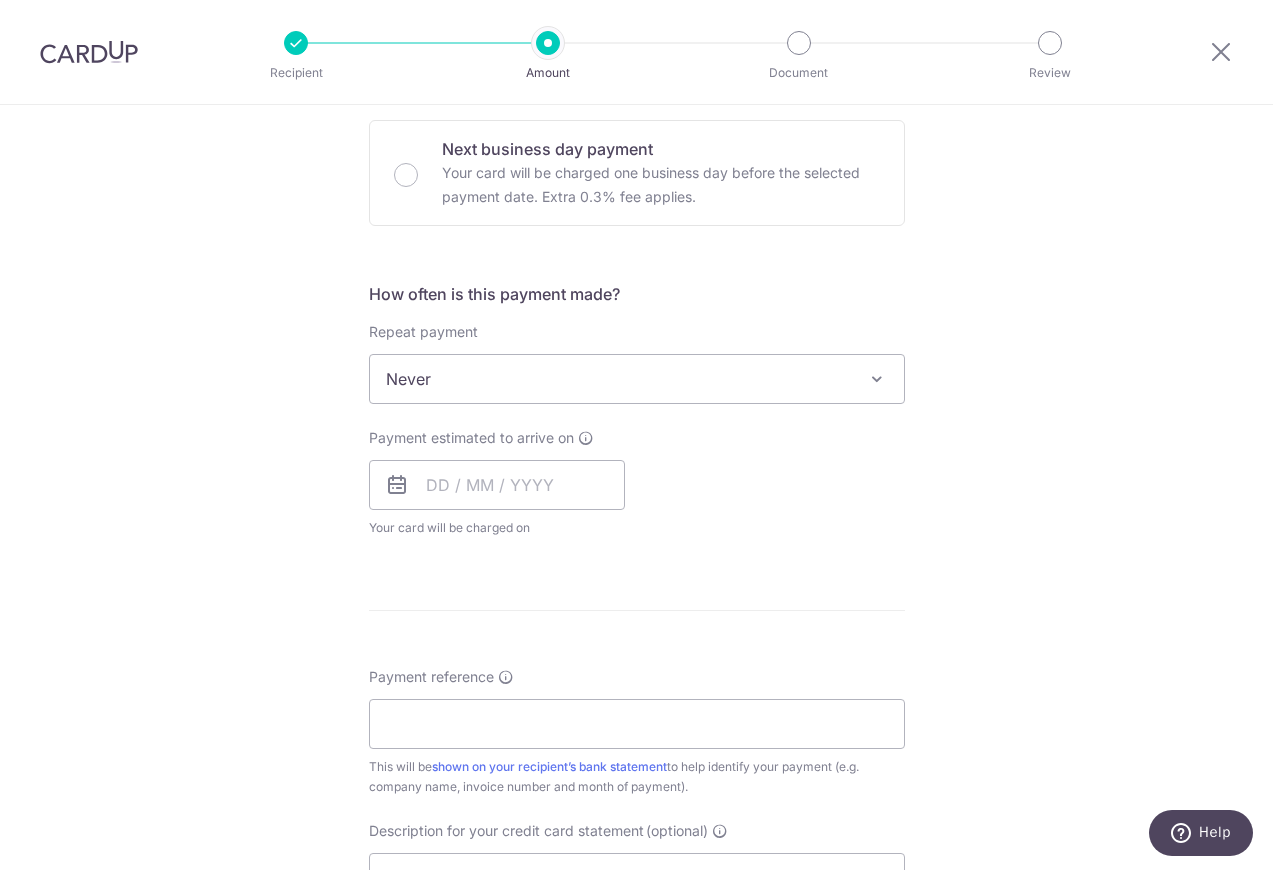 scroll, scrollTop: 609, scrollLeft: 0, axis: vertical 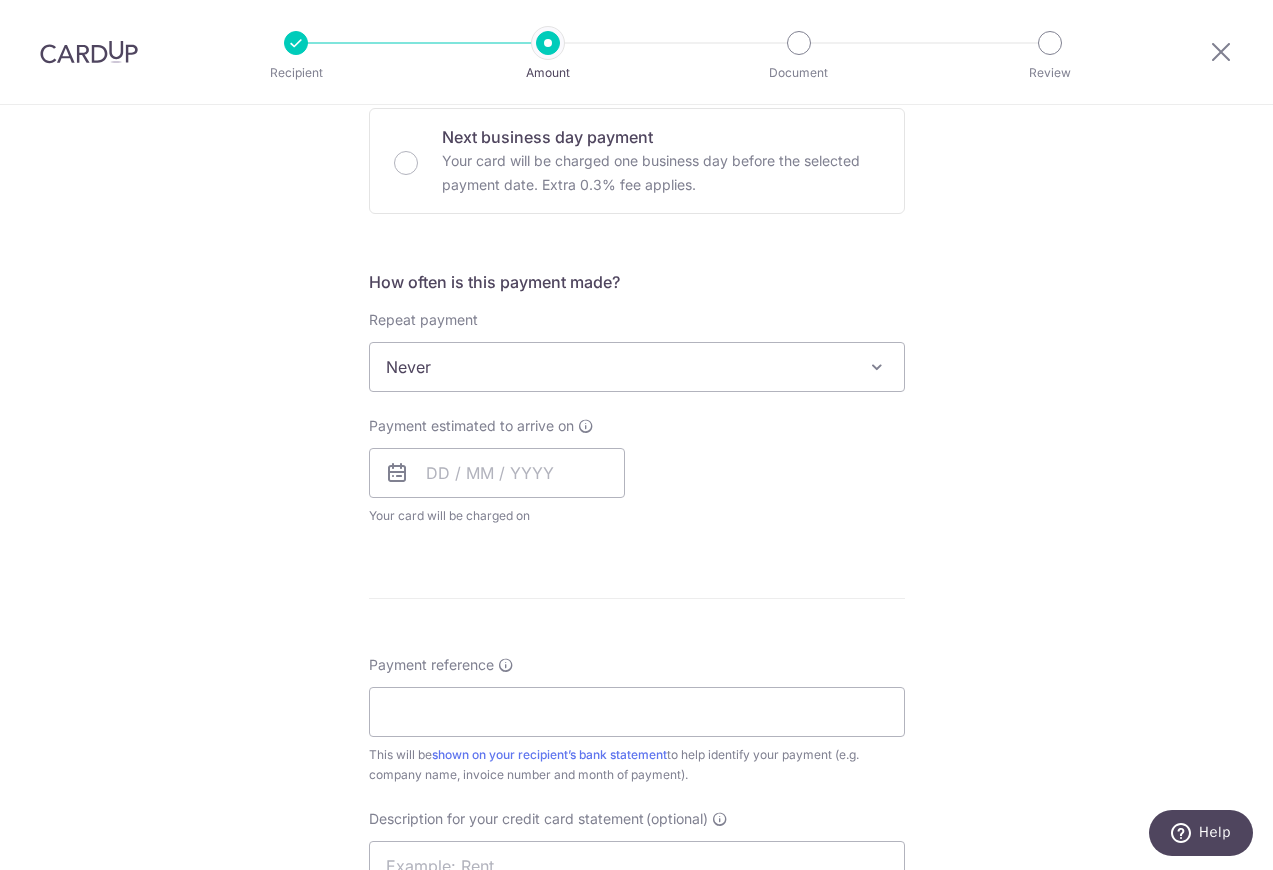 click on "Payment estimated to arrive on
Your card will be charged on   for the first payment
* If your payment is funded by  9:00am SGT on Tuesday 05/08/2025
05/08/2025" at bounding box center [497, 471] 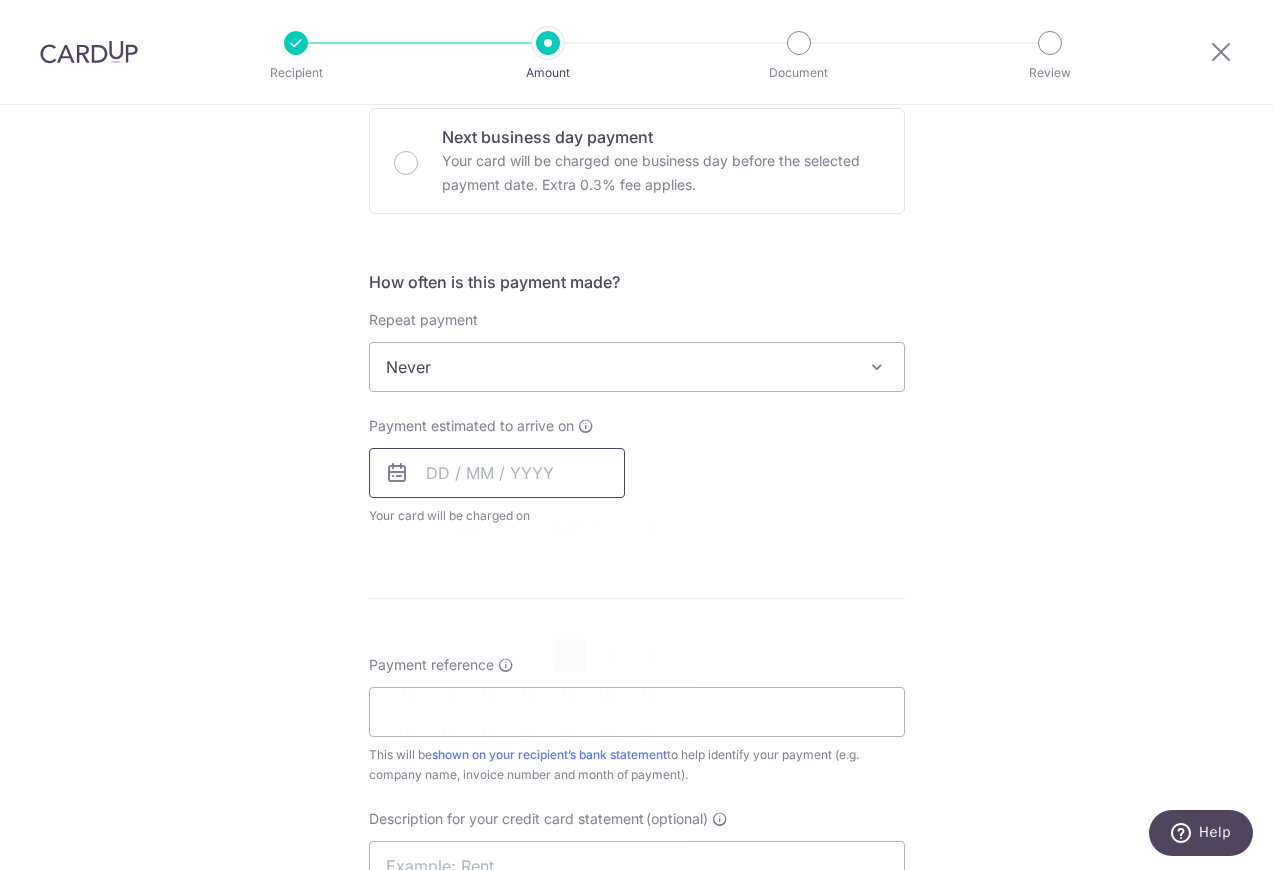 click at bounding box center [497, 473] 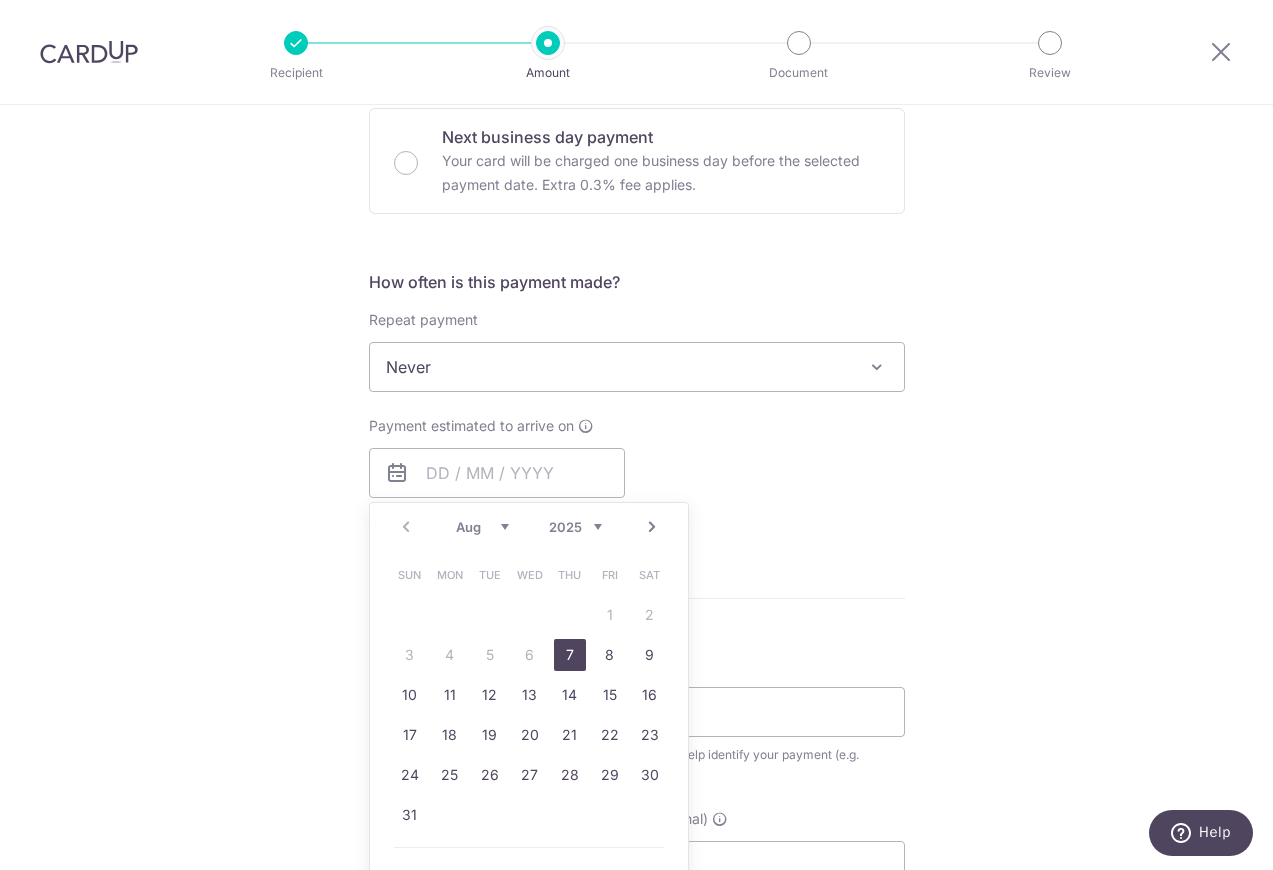 click on "Enter payment amount
SGD
925.00
925.00
GST
(optional)
SGD
Select Card
**** 6846
Add credit card
Your Cards
**** 6846
Secure 256-bit SSL
Text
New card details" at bounding box center (637, 486) 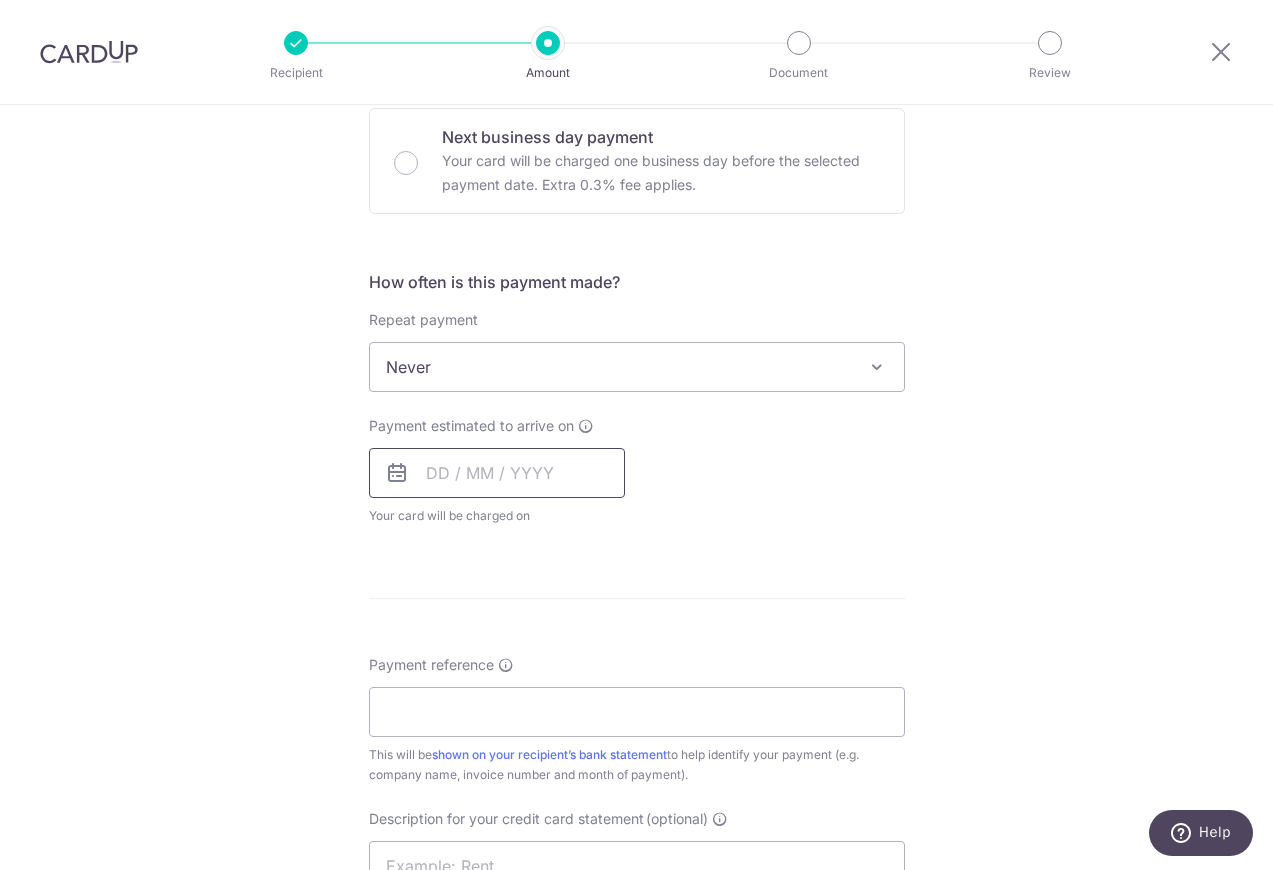 click at bounding box center (497, 473) 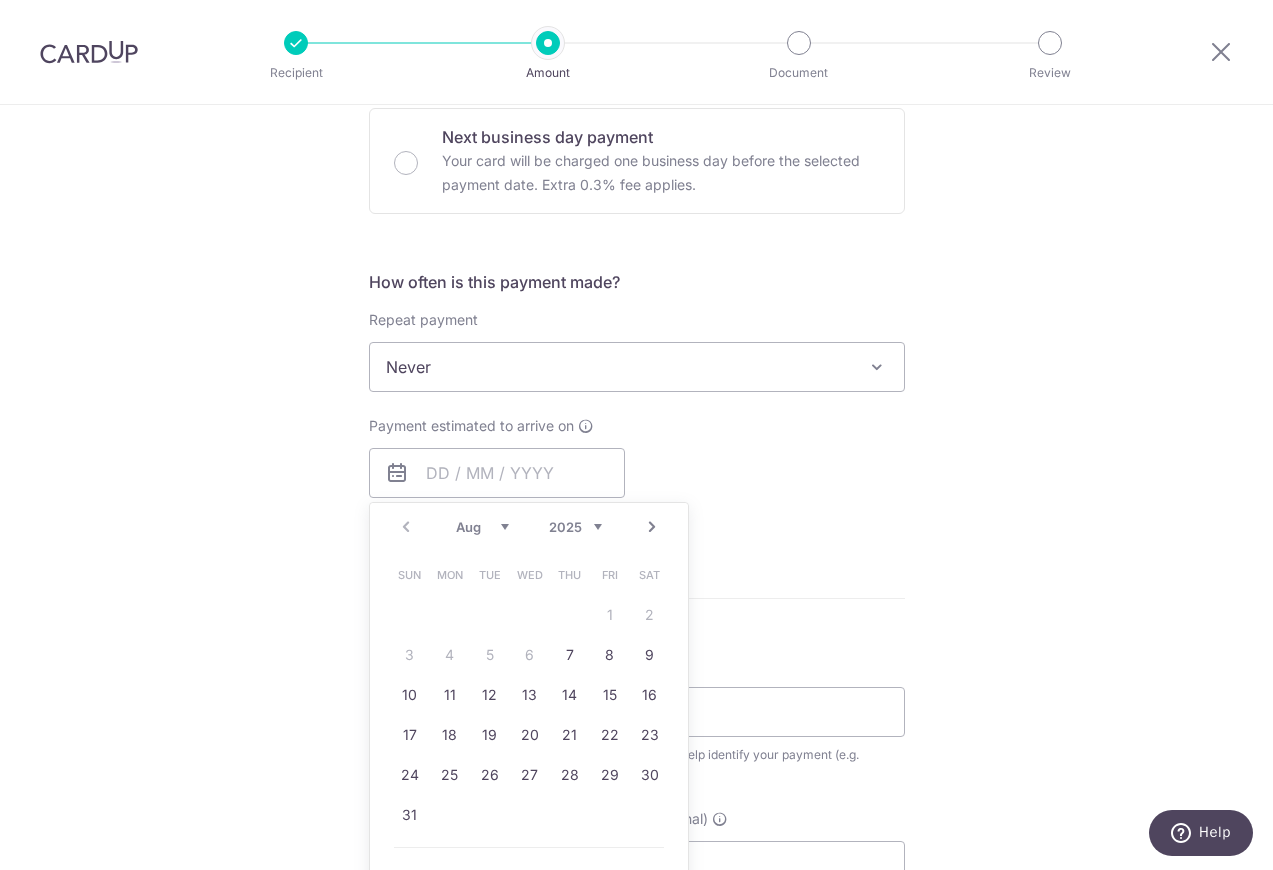 click on "Sun Mon Tue Wed Thu Fri Sat           1 2 3 4 5 6 7 8 9 10 11 12 13 14 15 16 17 18 19 20 21 22 23 24 25 26 27 28 29 30 31" at bounding box center (530, 695) 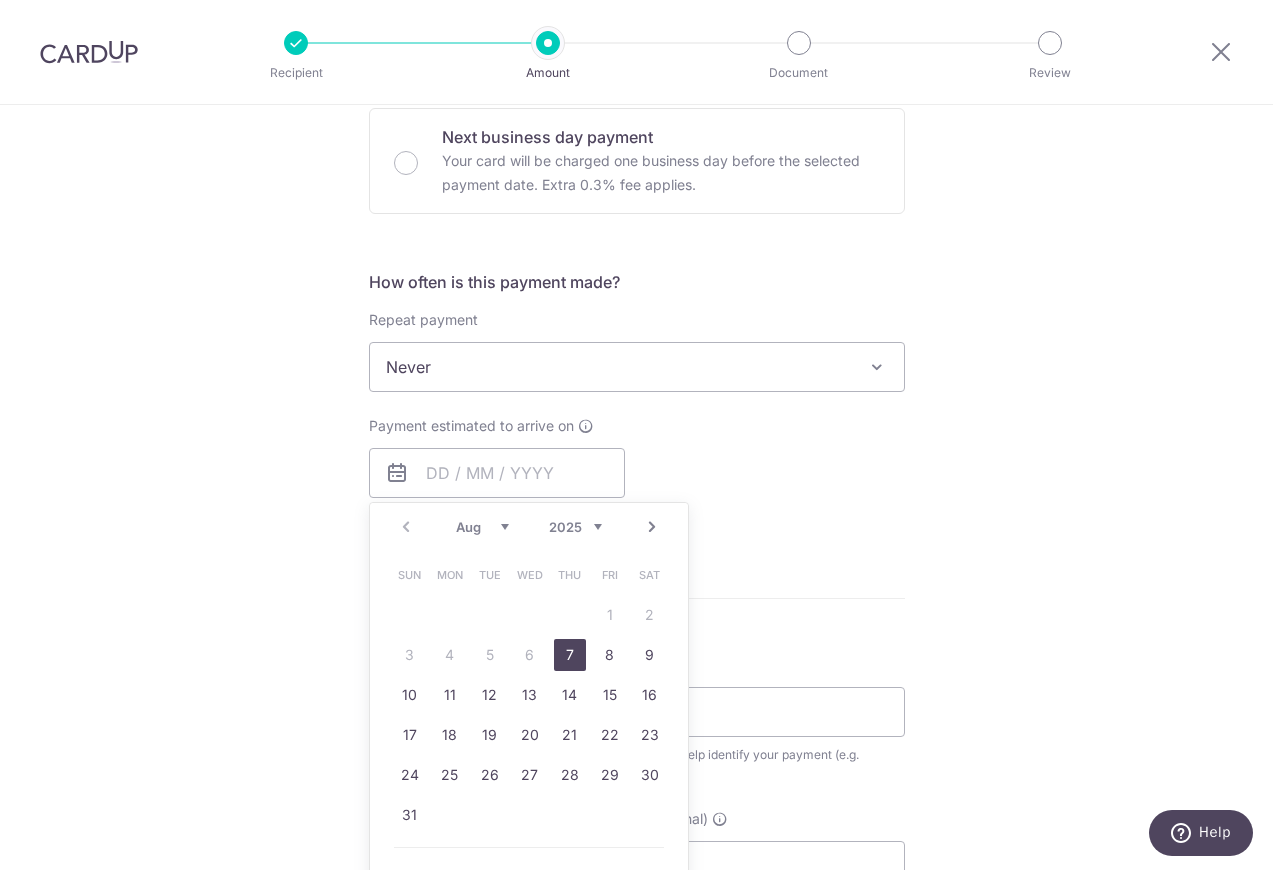 click on "7" at bounding box center [570, 655] 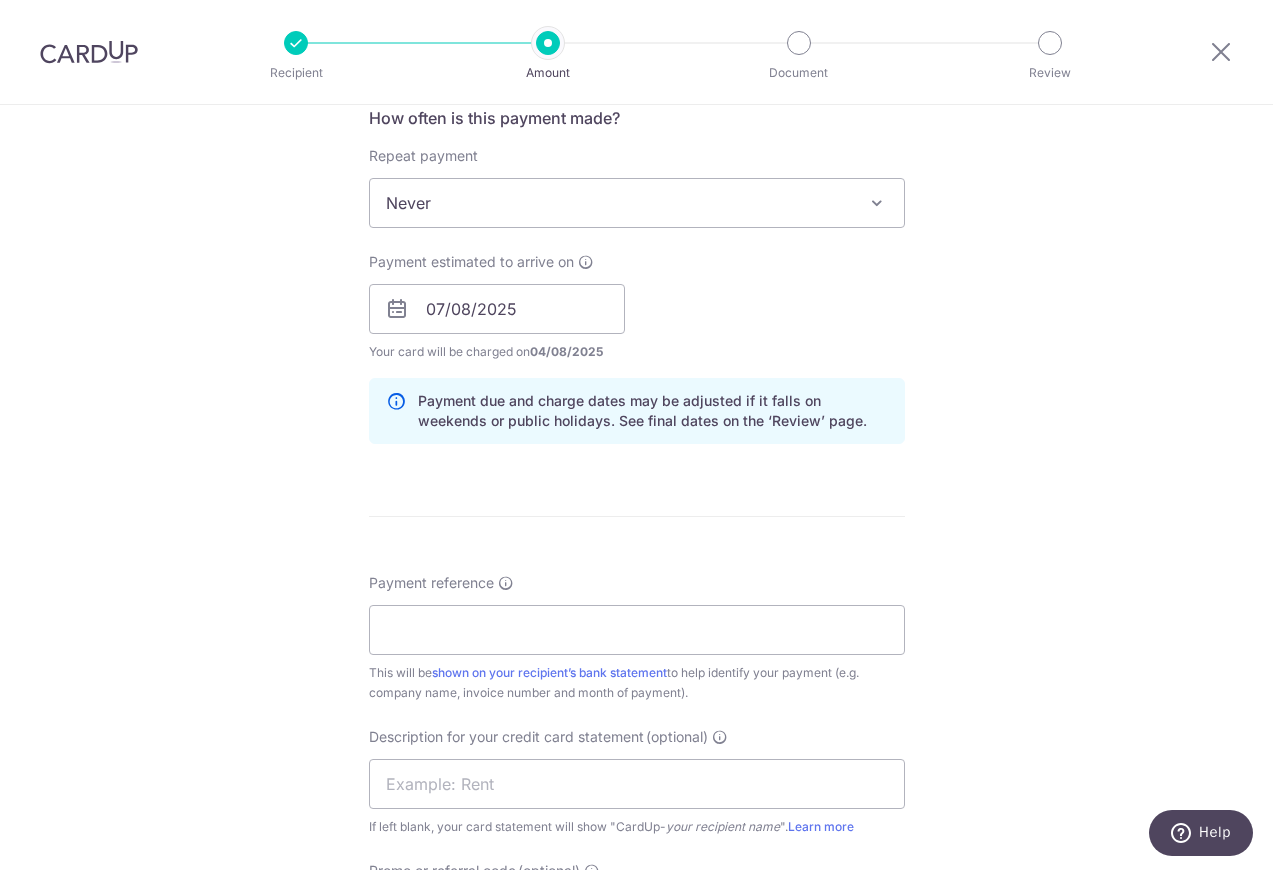 scroll, scrollTop: 952, scrollLeft: 0, axis: vertical 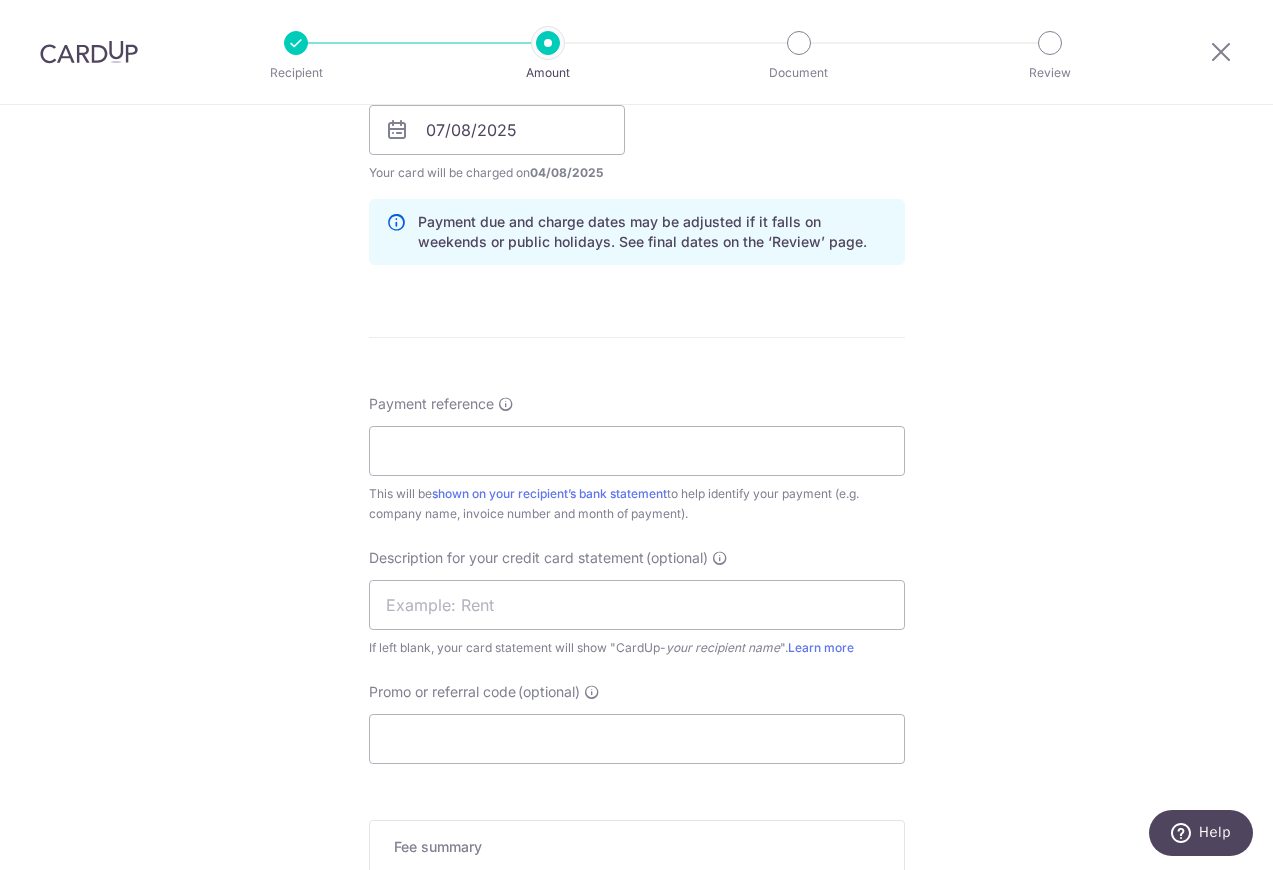 click on "Payment reference
This will be  shown on your recipient’s bank statement  to help identify your payment (e.g. company name, invoice number and month of payment).
Description for your credit card statement
(optional)
If left blank, your card statement will show "CardUp- your recipient name ".  Learn more
Promo or referral code
(optional)
The discounted fee will be shown on the review step, right before you create your payments.
Add" at bounding box center (637, 579) 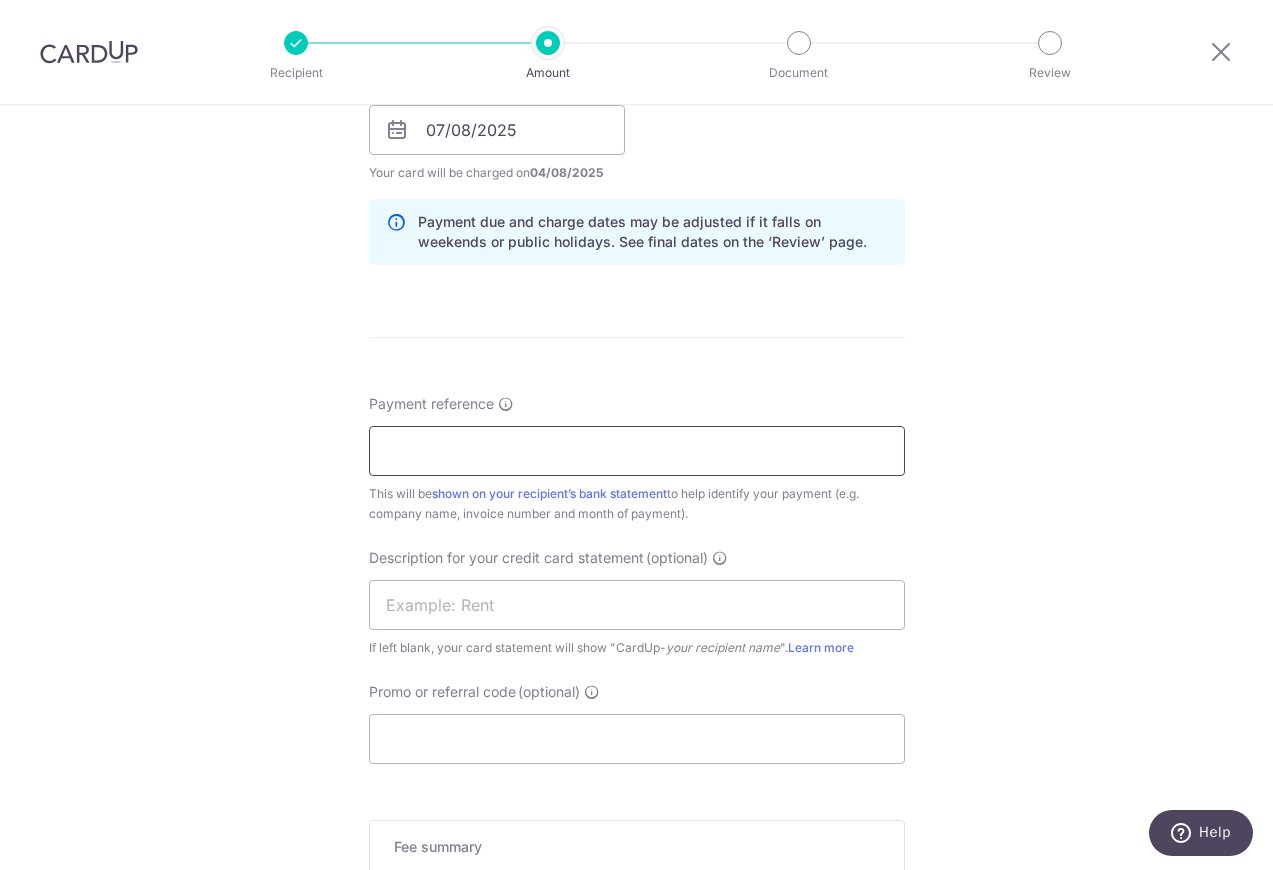 click on "Payment reference" at bounding box center [637, 451] 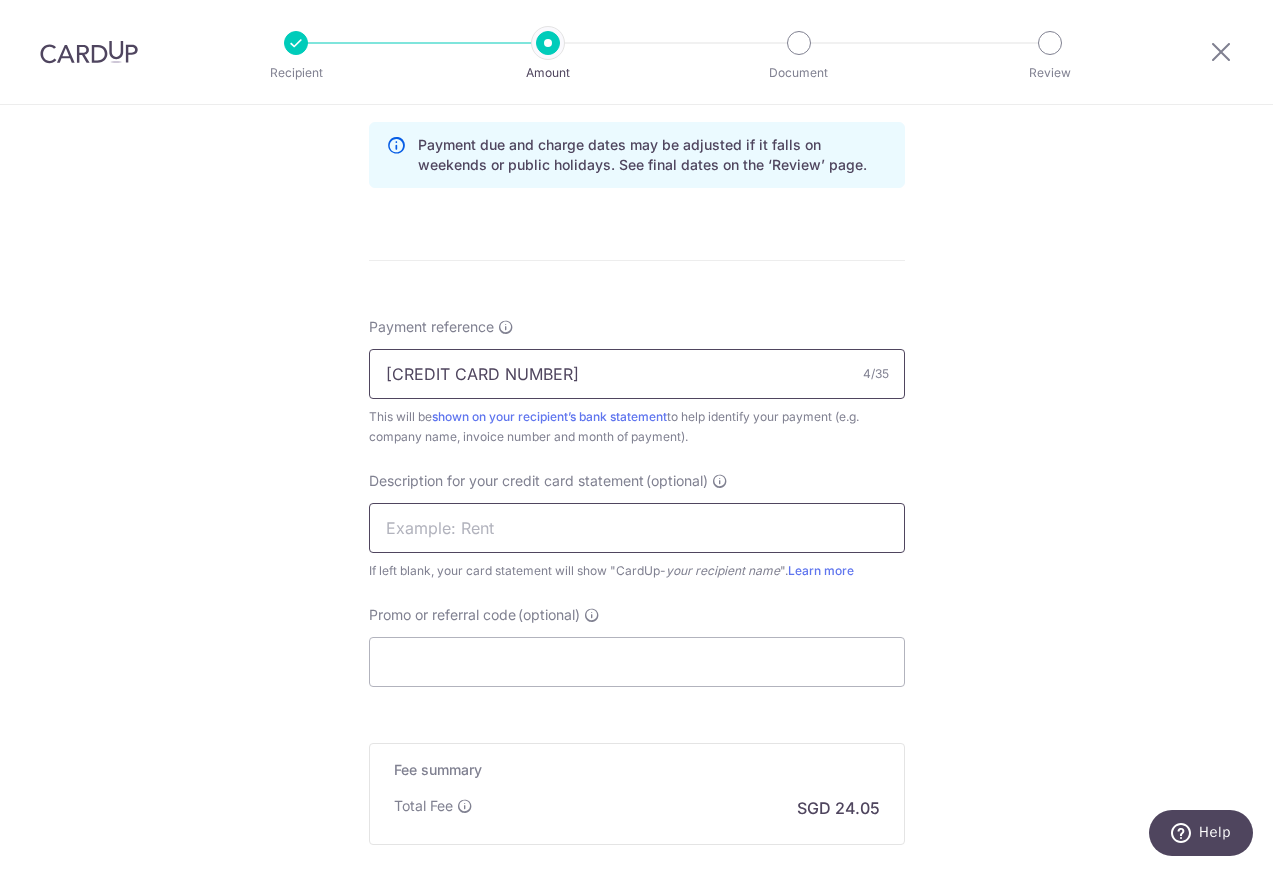 scroll, scrollTop: 1063, scrollLeft: 0, axis: vertical 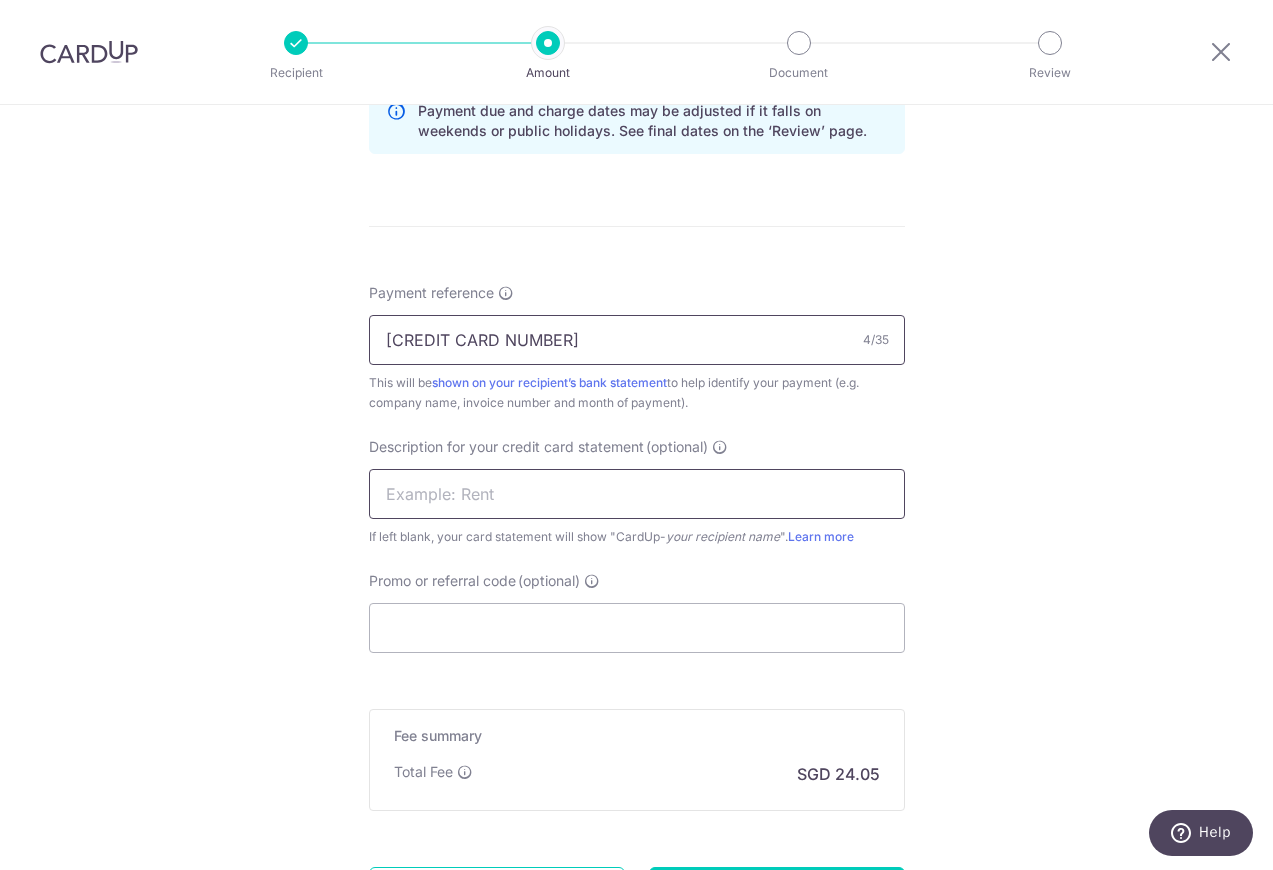 type on "2237" 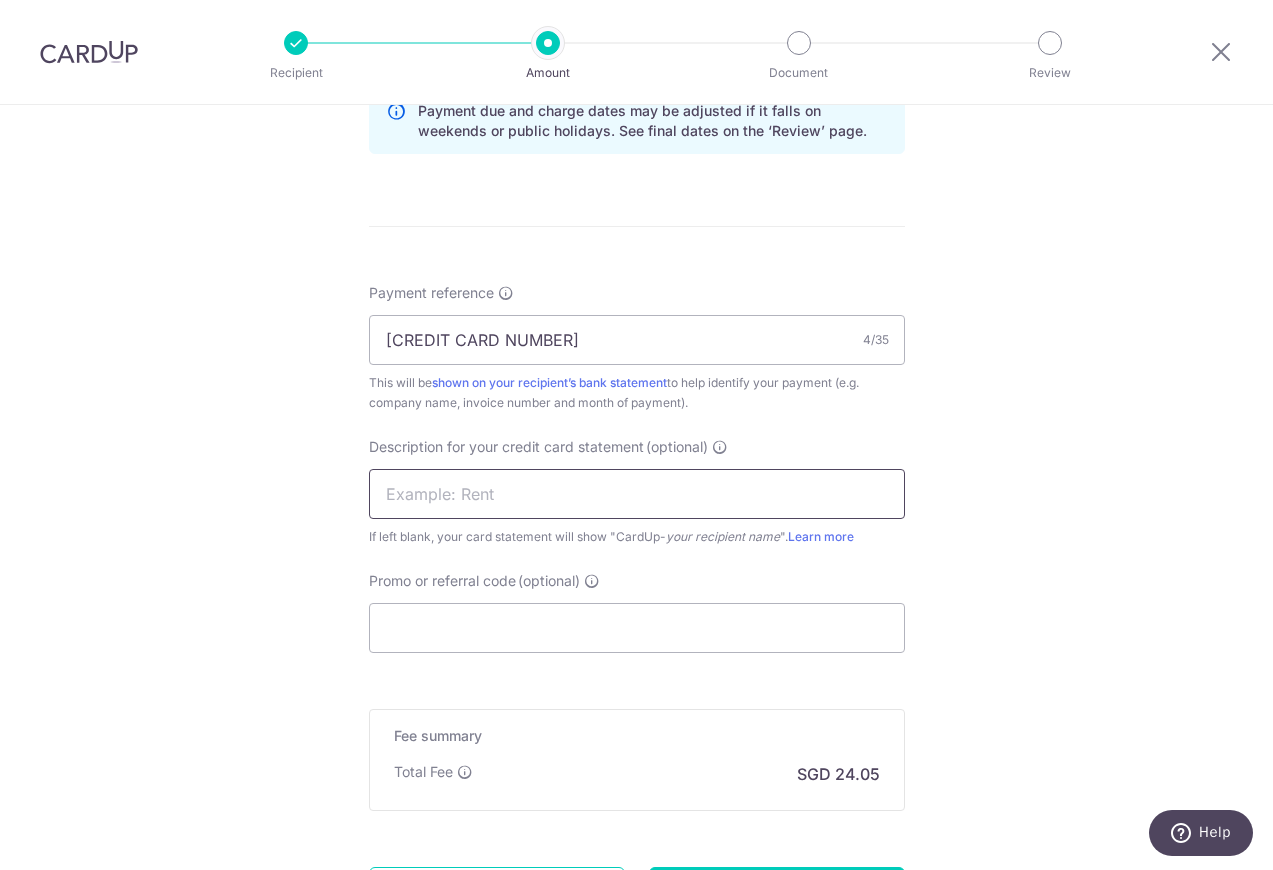 click at bounding box center (637, 494) 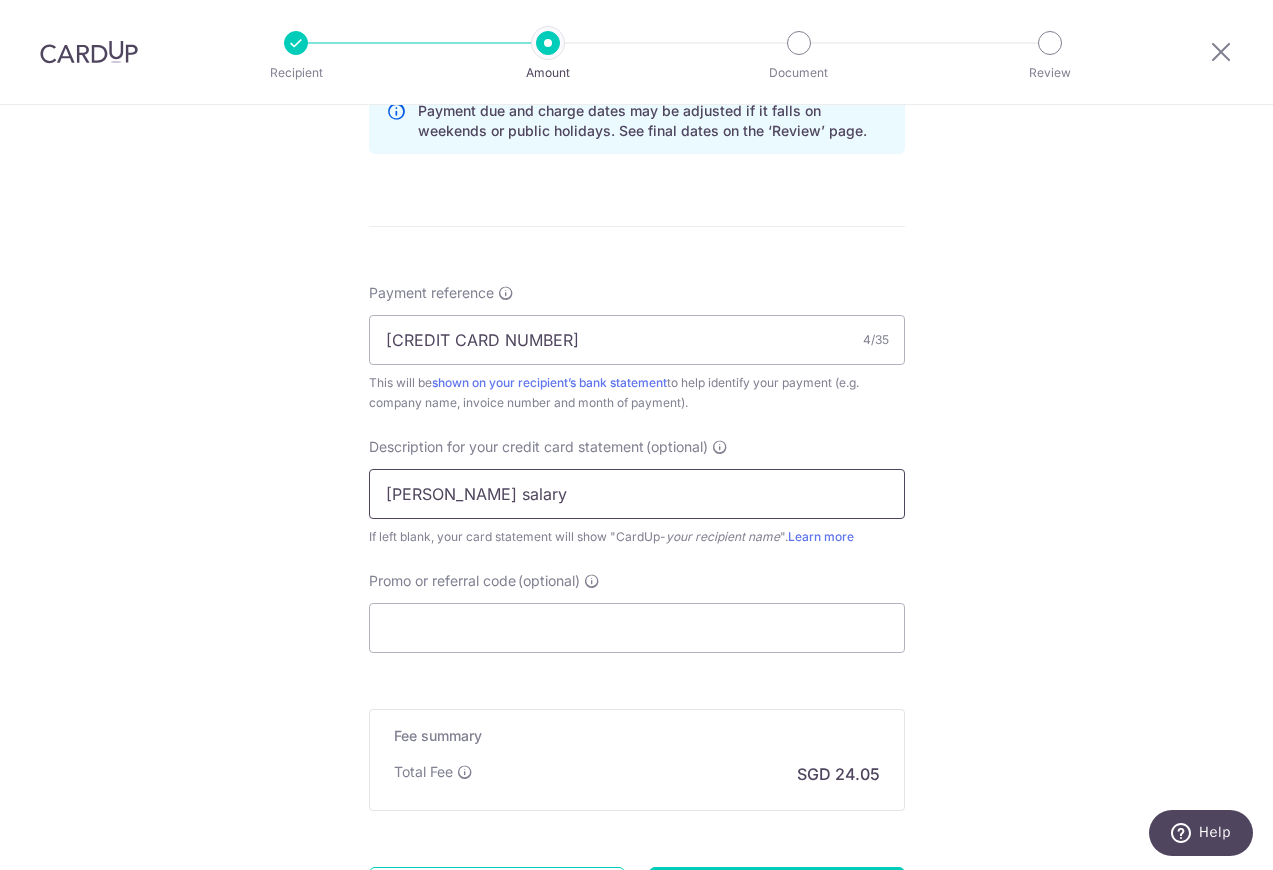 type on "Koko salary" 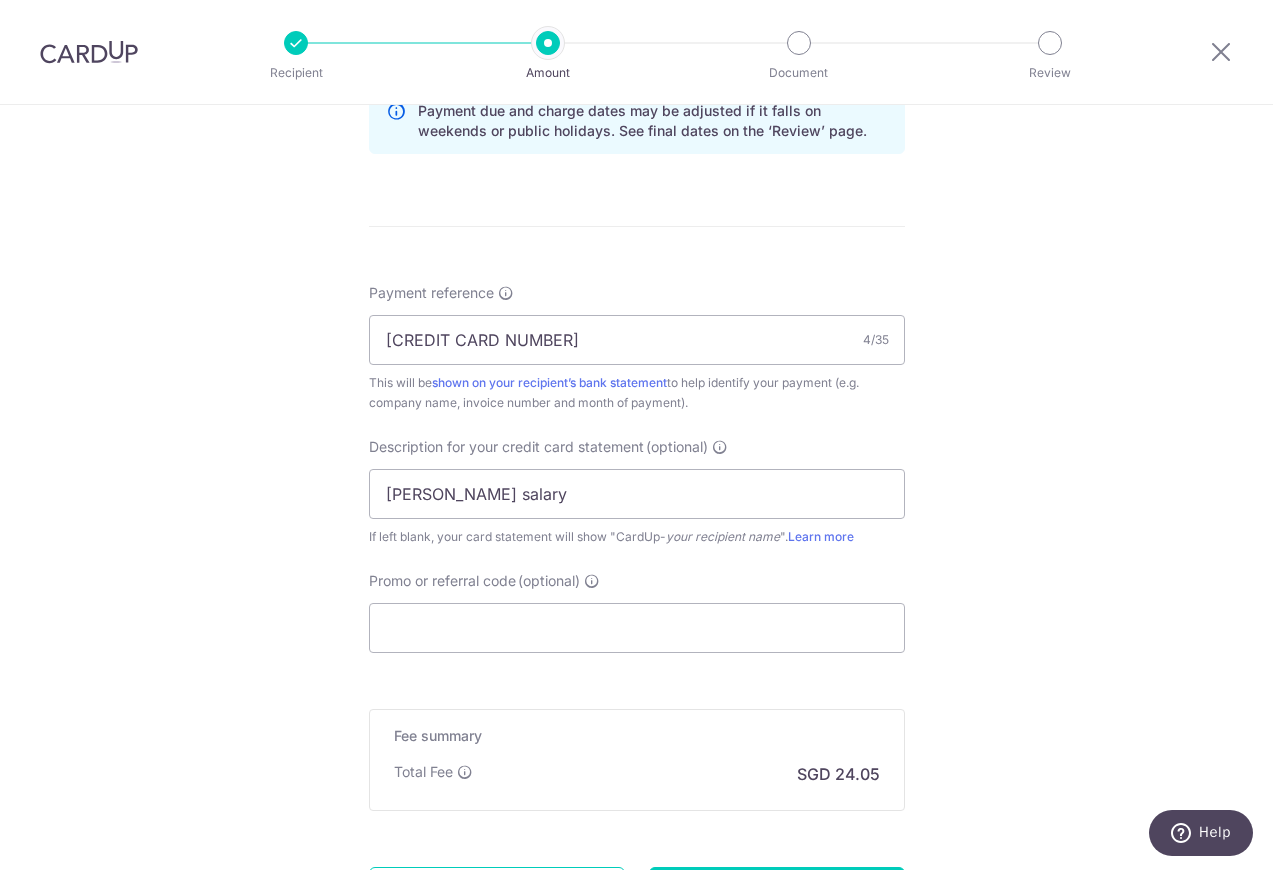 click on "Tell us more about your payment
Enter payment amount
SGD
925.00
925.00
GST
(optional)
SGD
Select Card
**** 6846
Add credit card
Your Cards
**** 6846
Secure 256-bit SSL
Text" at bounding box center [636, 54] 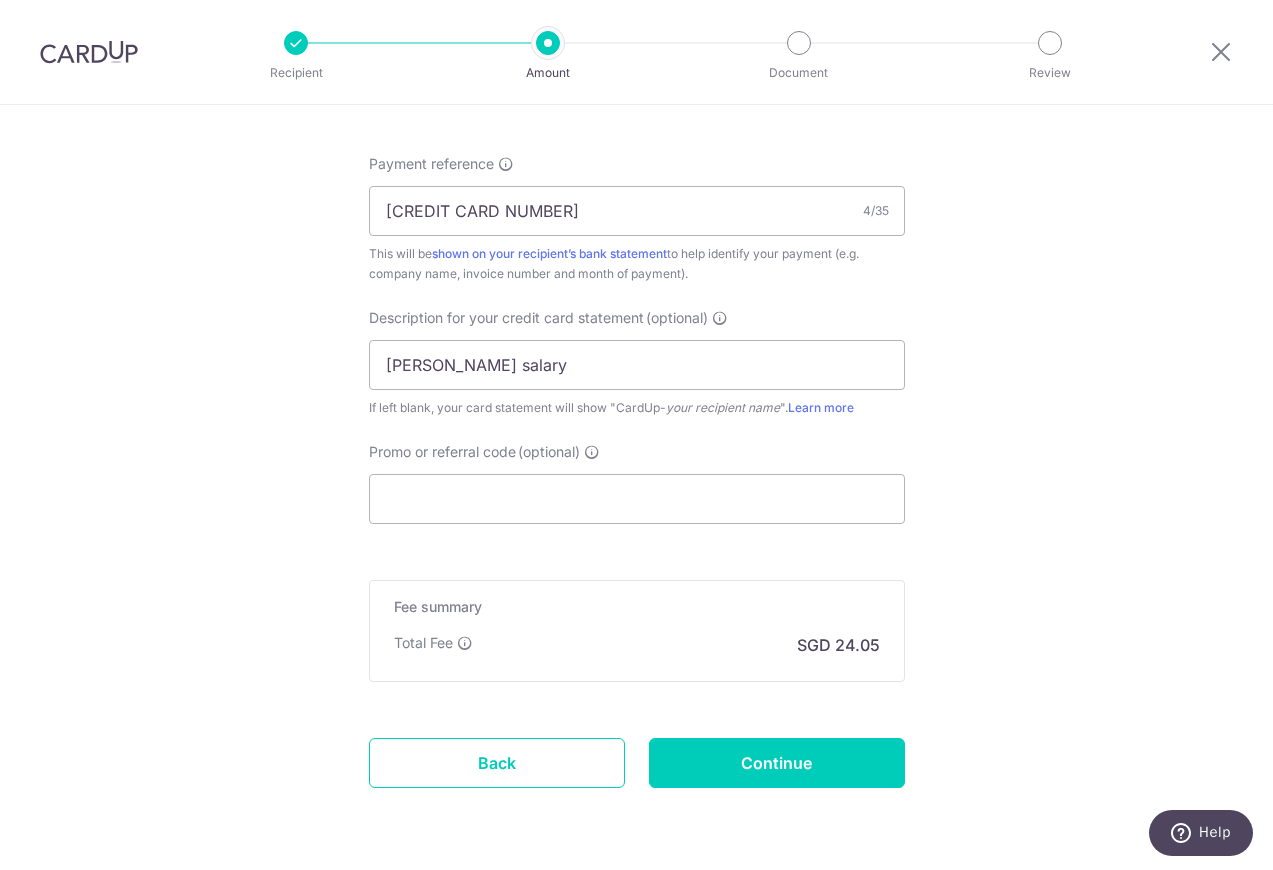 scroll, scrollTop: 1207, scrollLeft: 0, axis: vertical 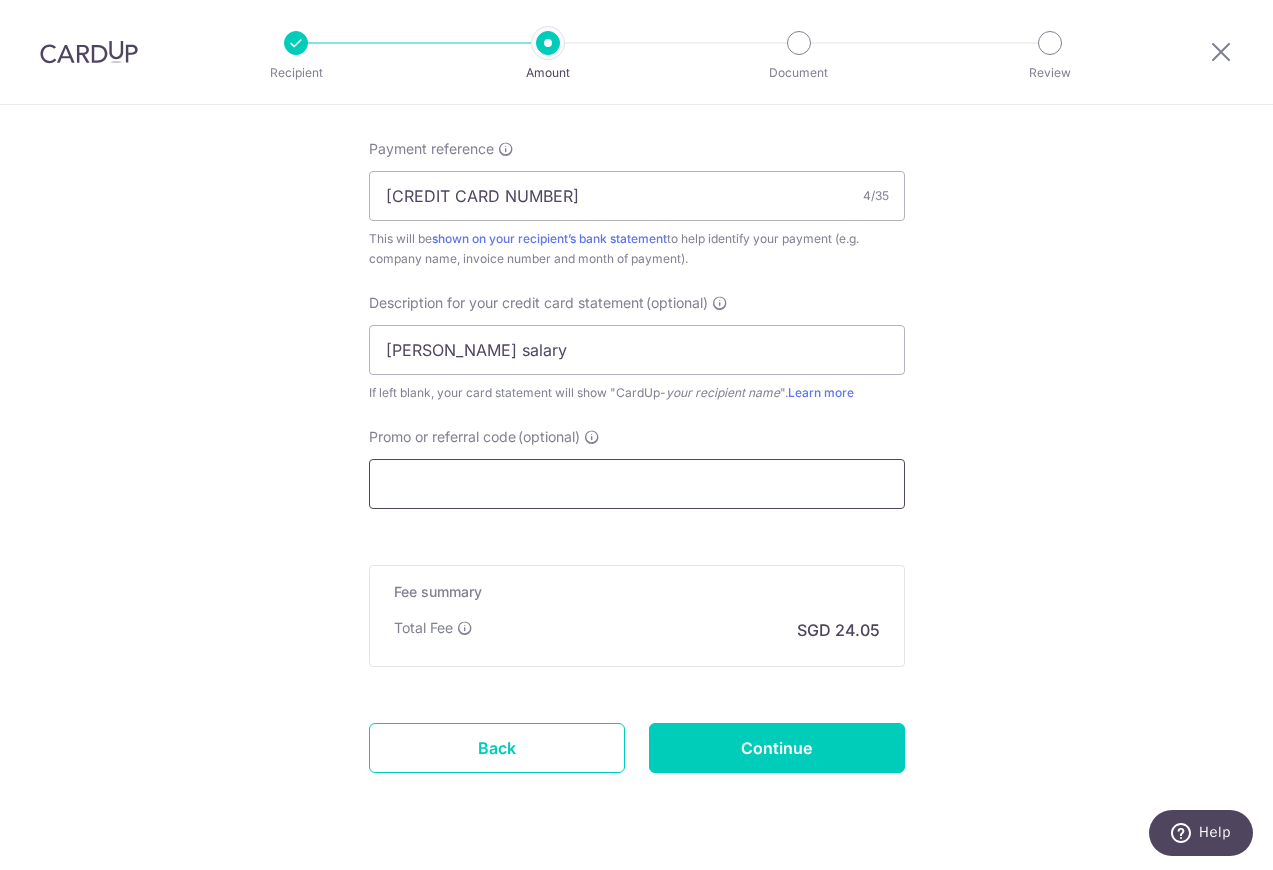 click on "Promo or referral code
(optional)" at bounding box center (637, 484) 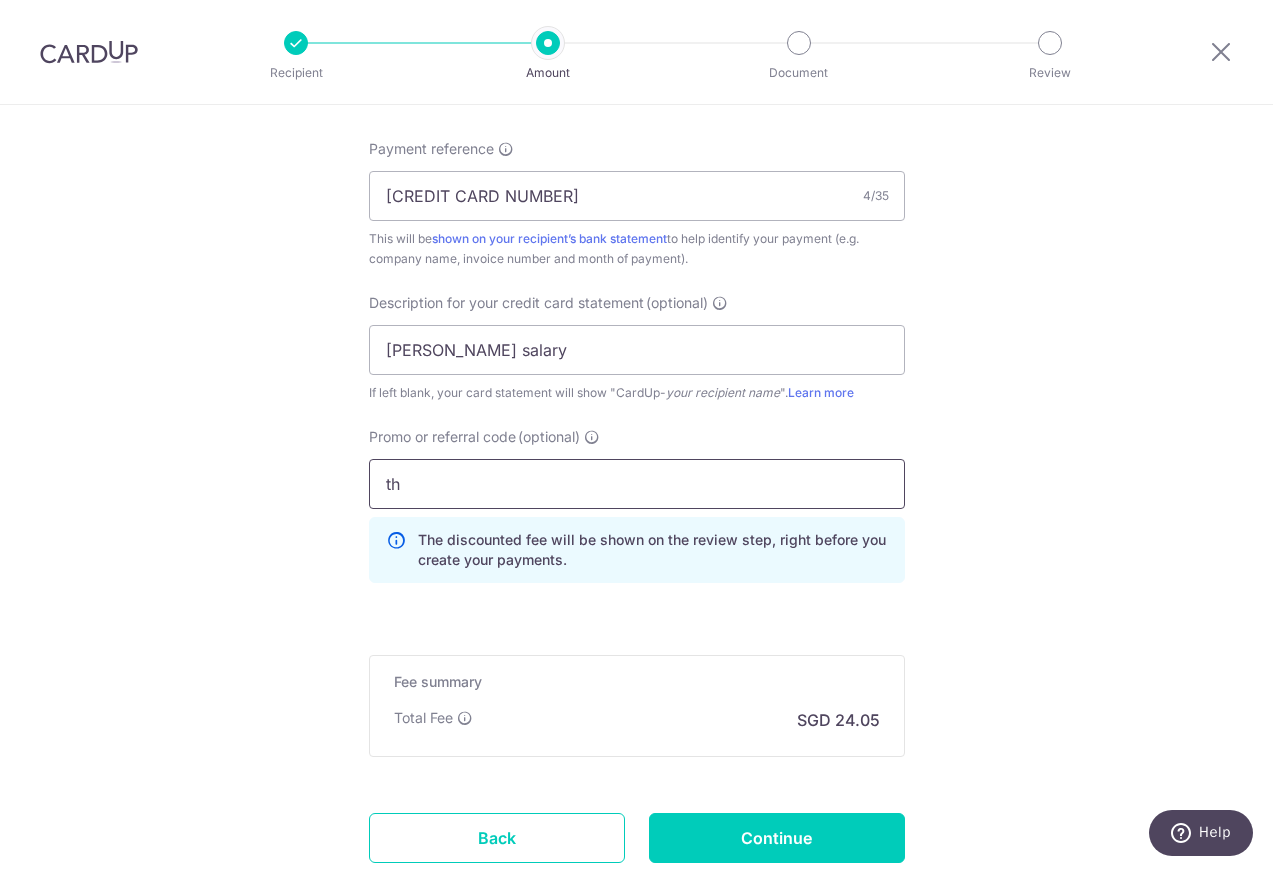 type on "t" 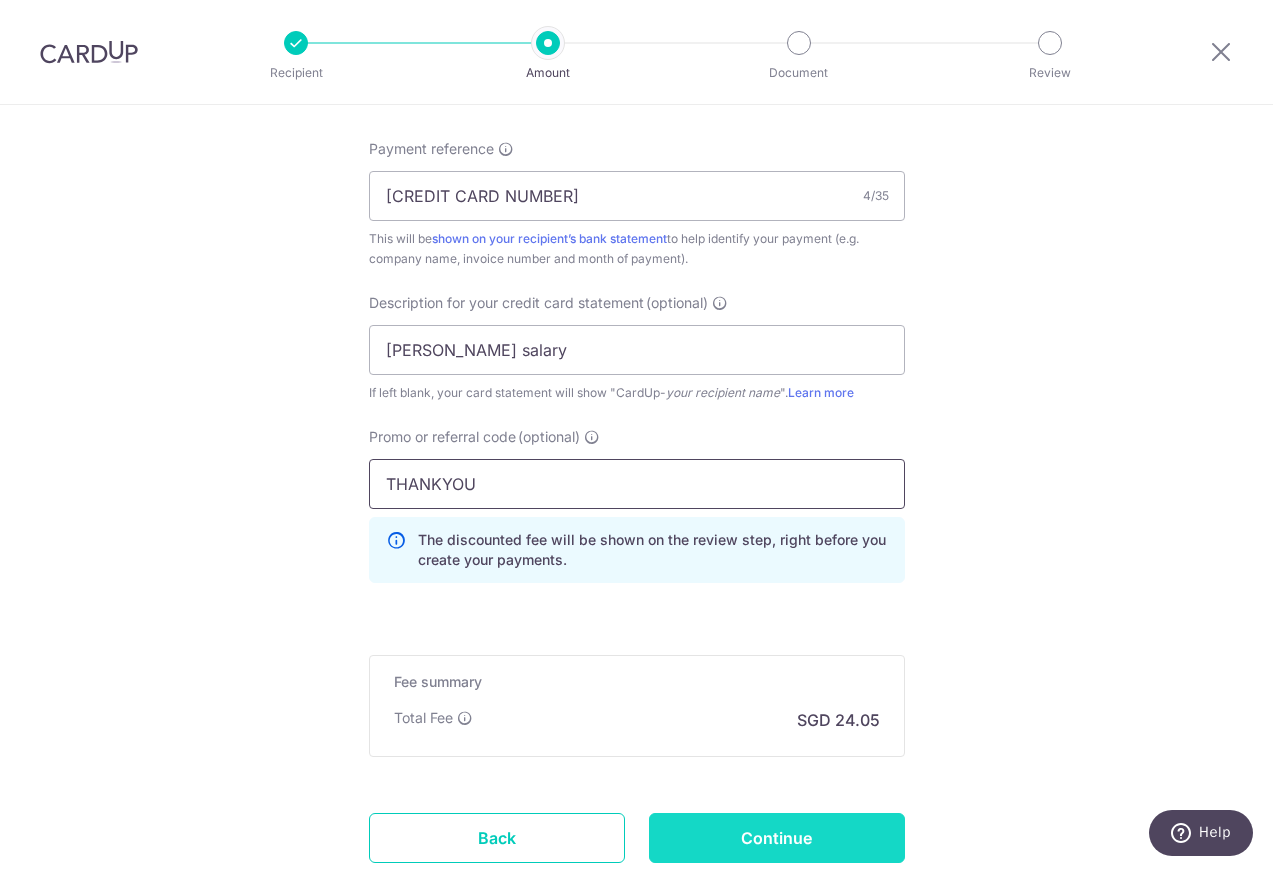 type on "THANKYOU" 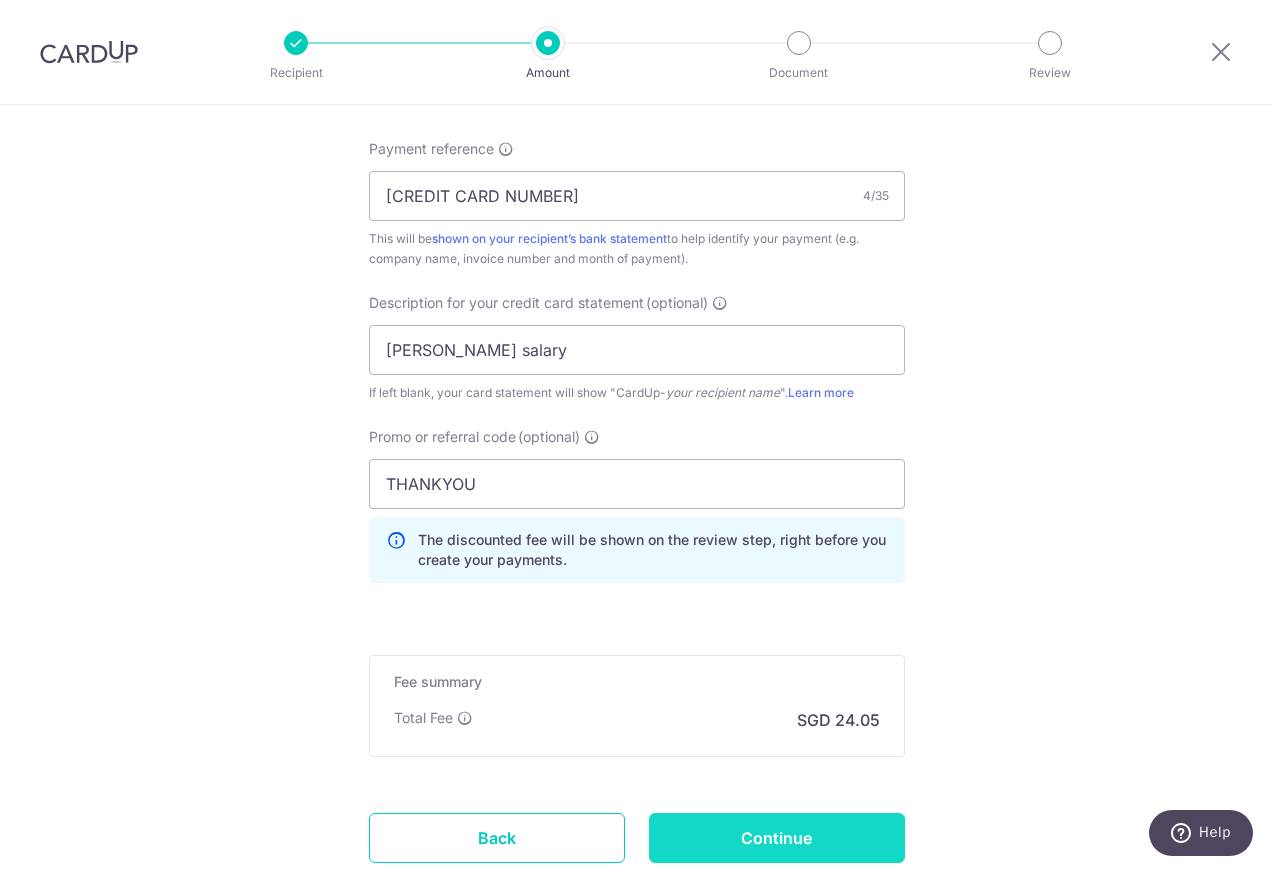 click on "Continue" at bounding box center (777, 838) 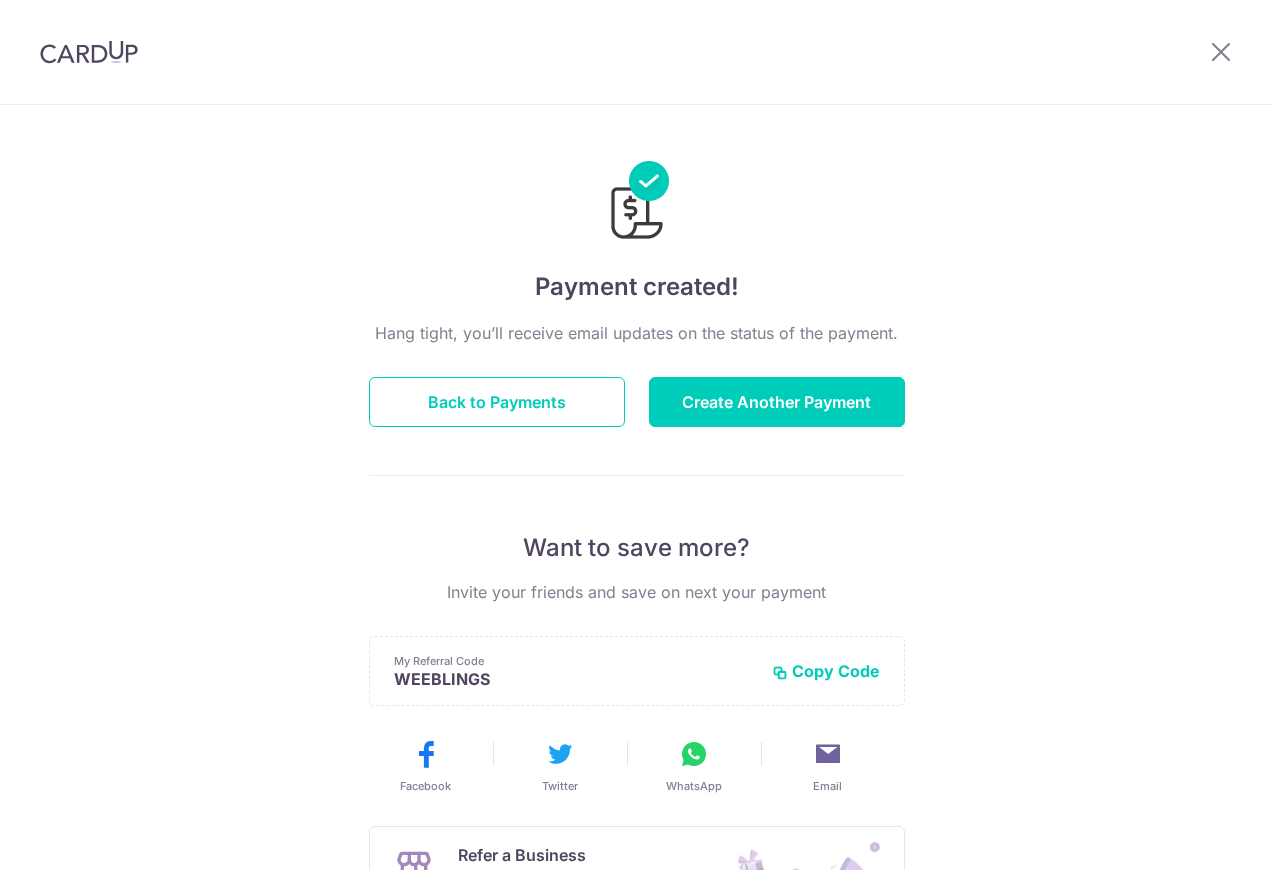 scroll, scrollTop: 0, scrollLeft: 0, axis: both 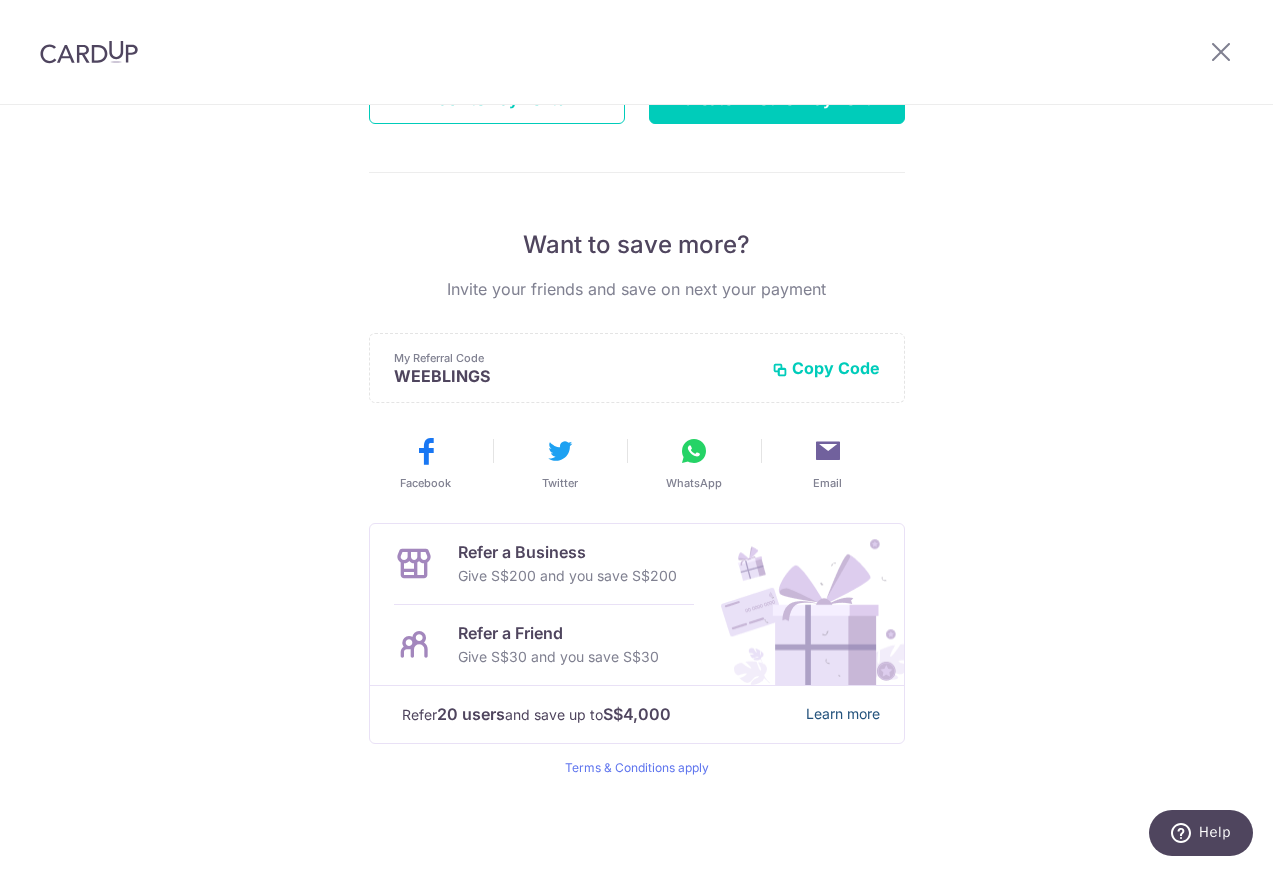 click on "Learn more" at bounding box center (843, 714) 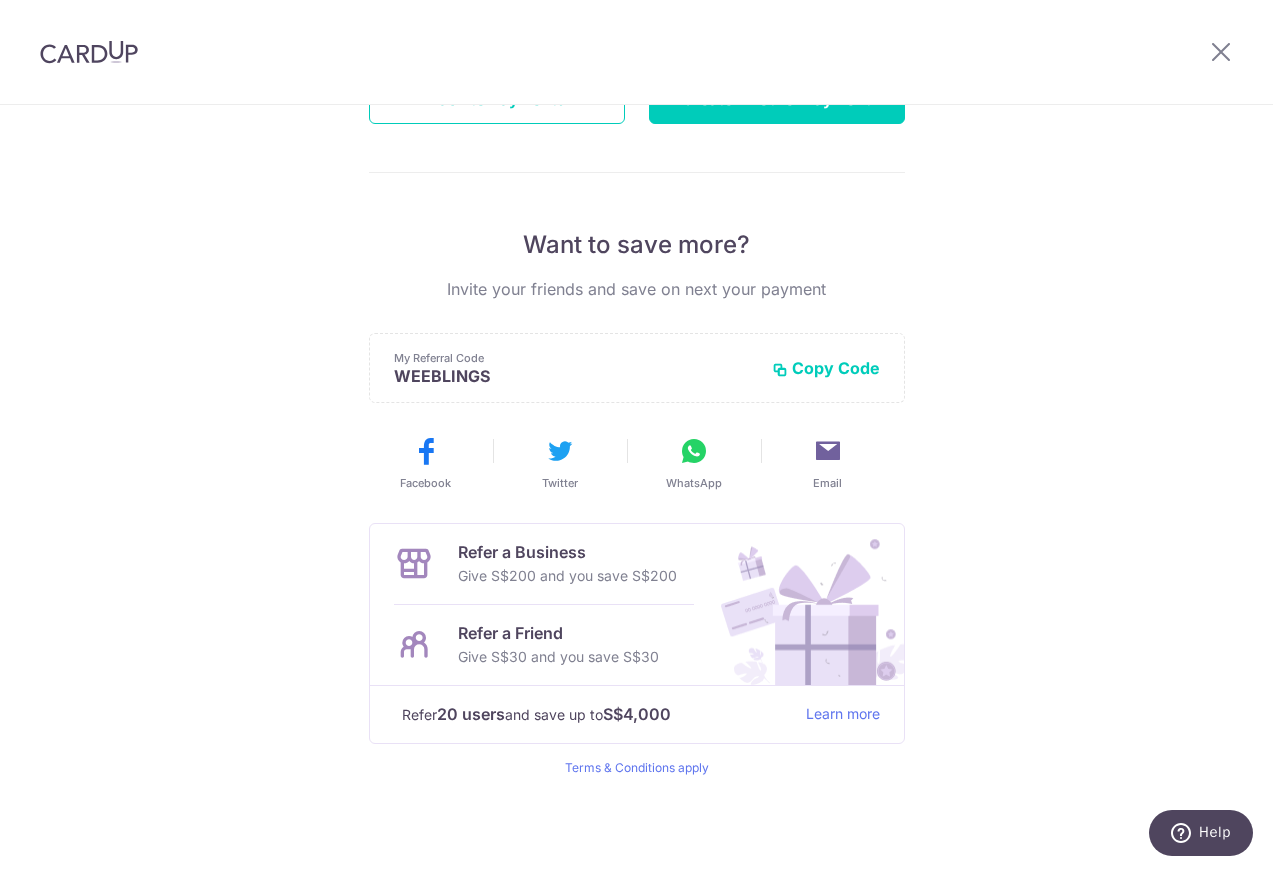 click at bounding box center [89, 52] 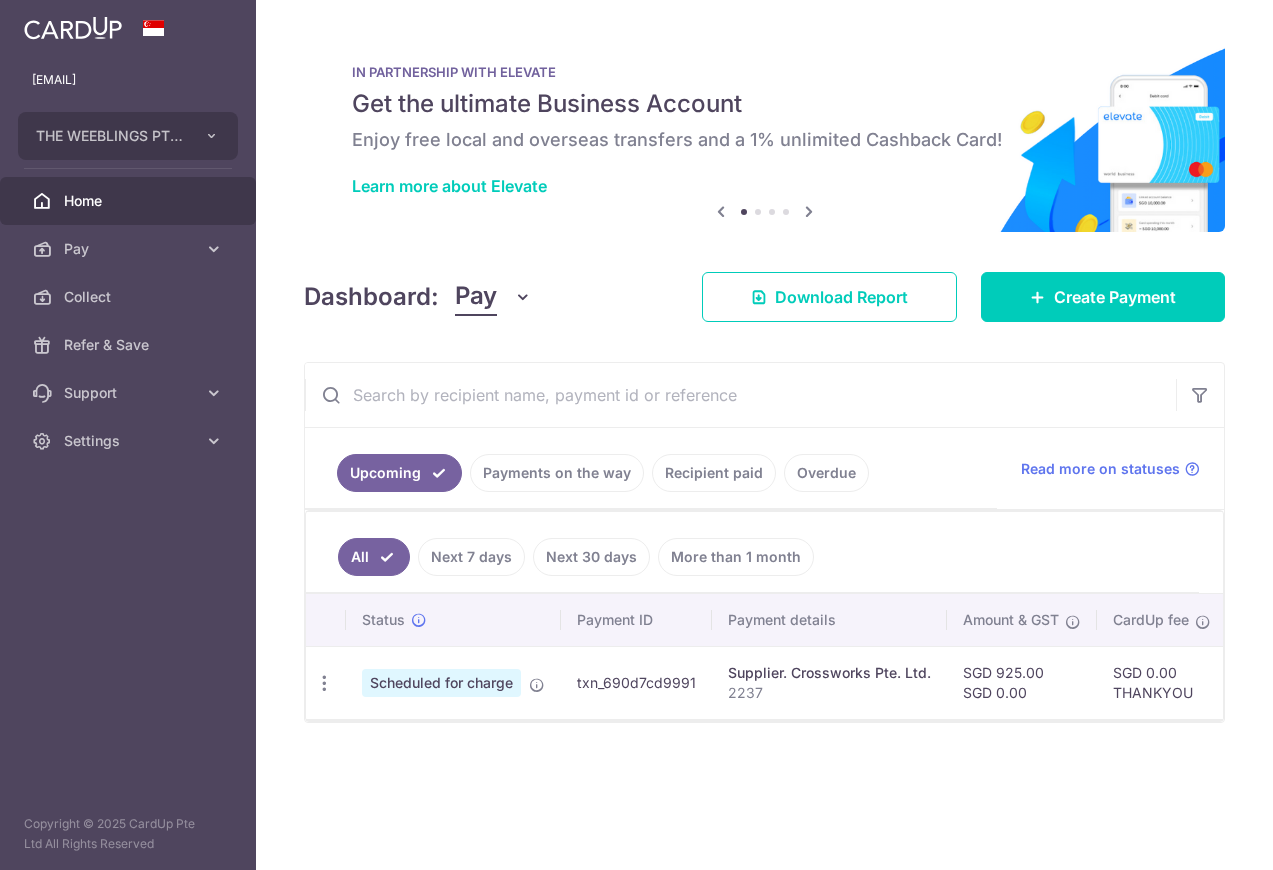scroll, scrollTop: 0, scrollLeft: 0, axis: both 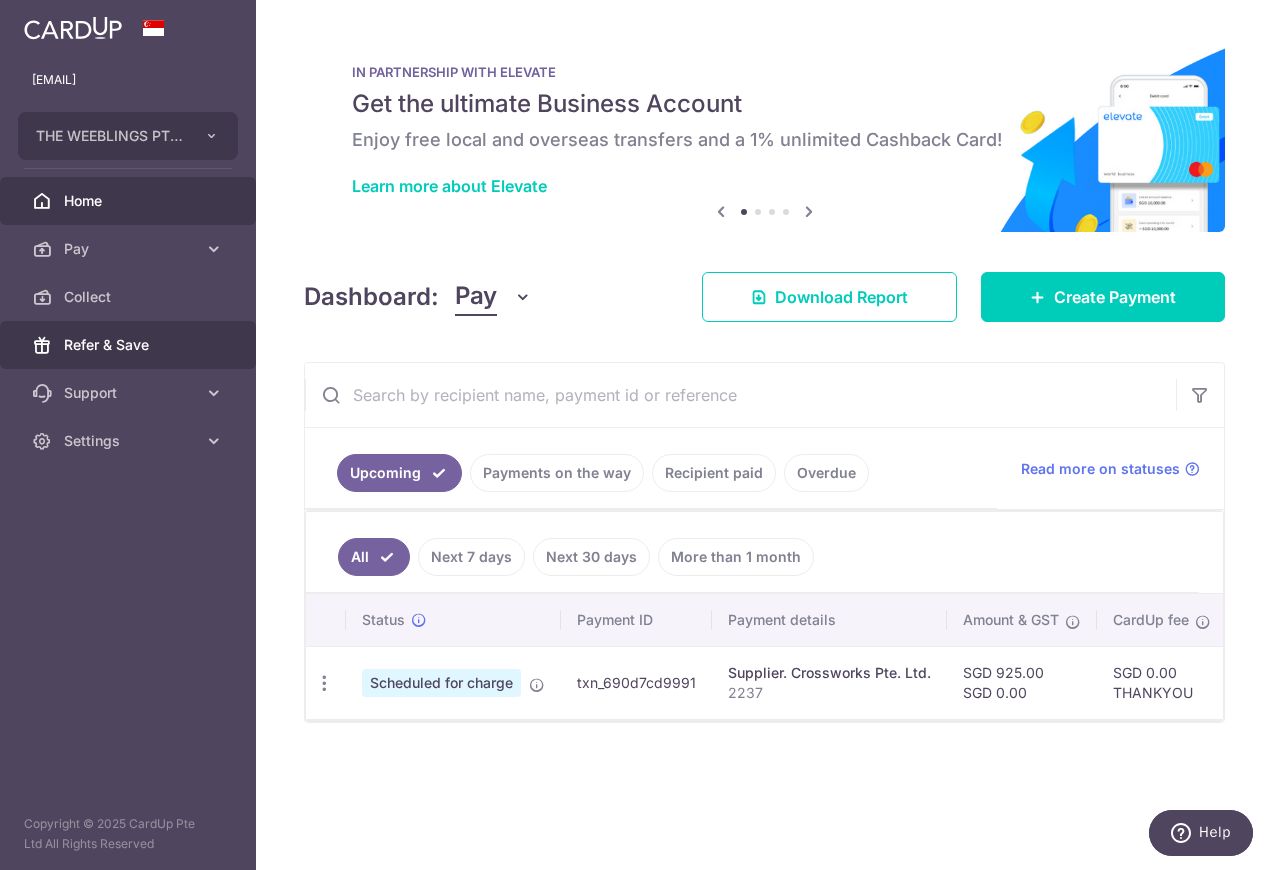 click on "Refer & Save" at bounding box center (130, 345) 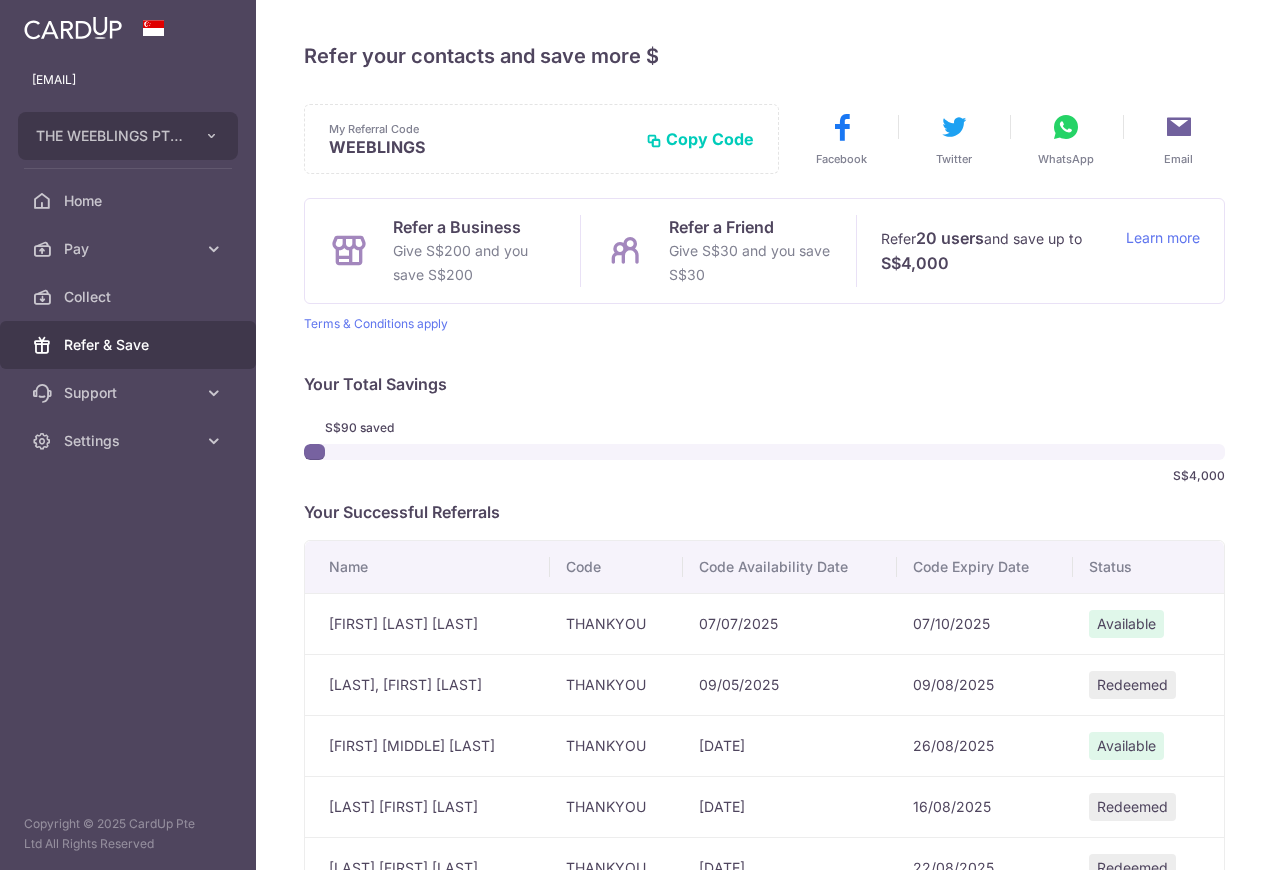 scroll, scrollTop: 0, scrollLeft: 0, axis: both 